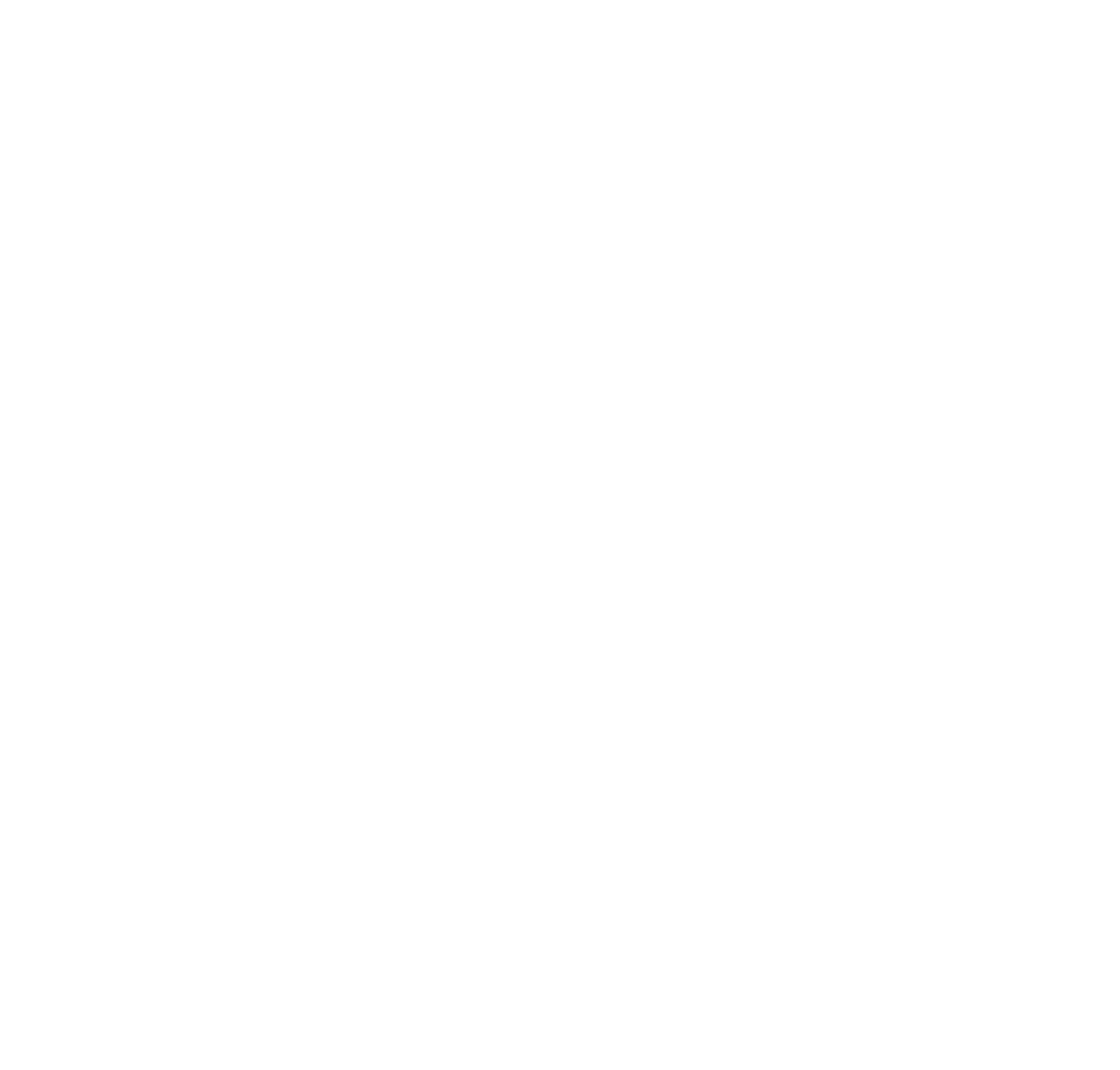 scroll, scrollTop: 0, scrollLeft: 0, axis: both 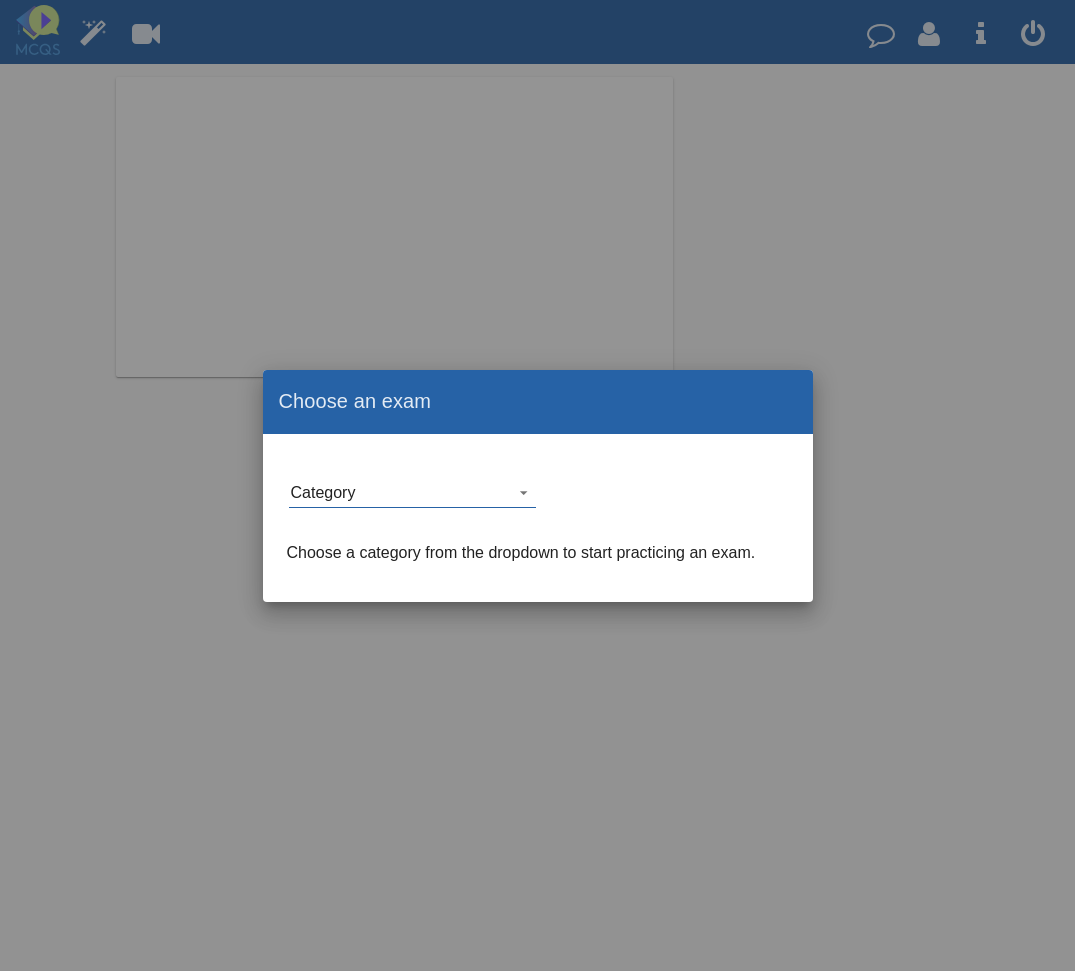 click on "Category
Junior level (7-15yrs) Finance and Accounting   General Trades and ApprenticeShips National Licence Tests  Secondary level (16-19yrs) Indian Government Exams Computing and Hardware  Medical, Dental and Pharma Puzzles and Hobbies" at bounding box center [412, 493] 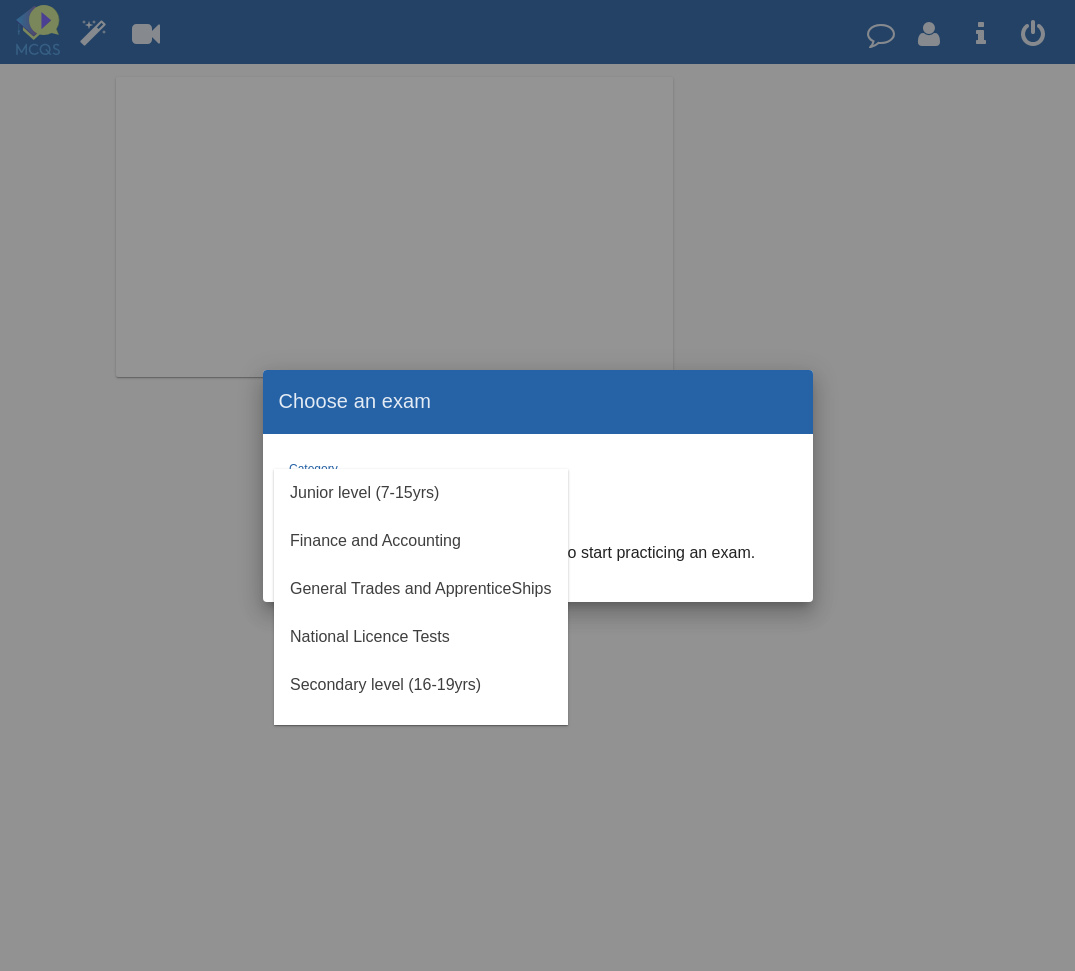 click at bounding box center (537, 485) 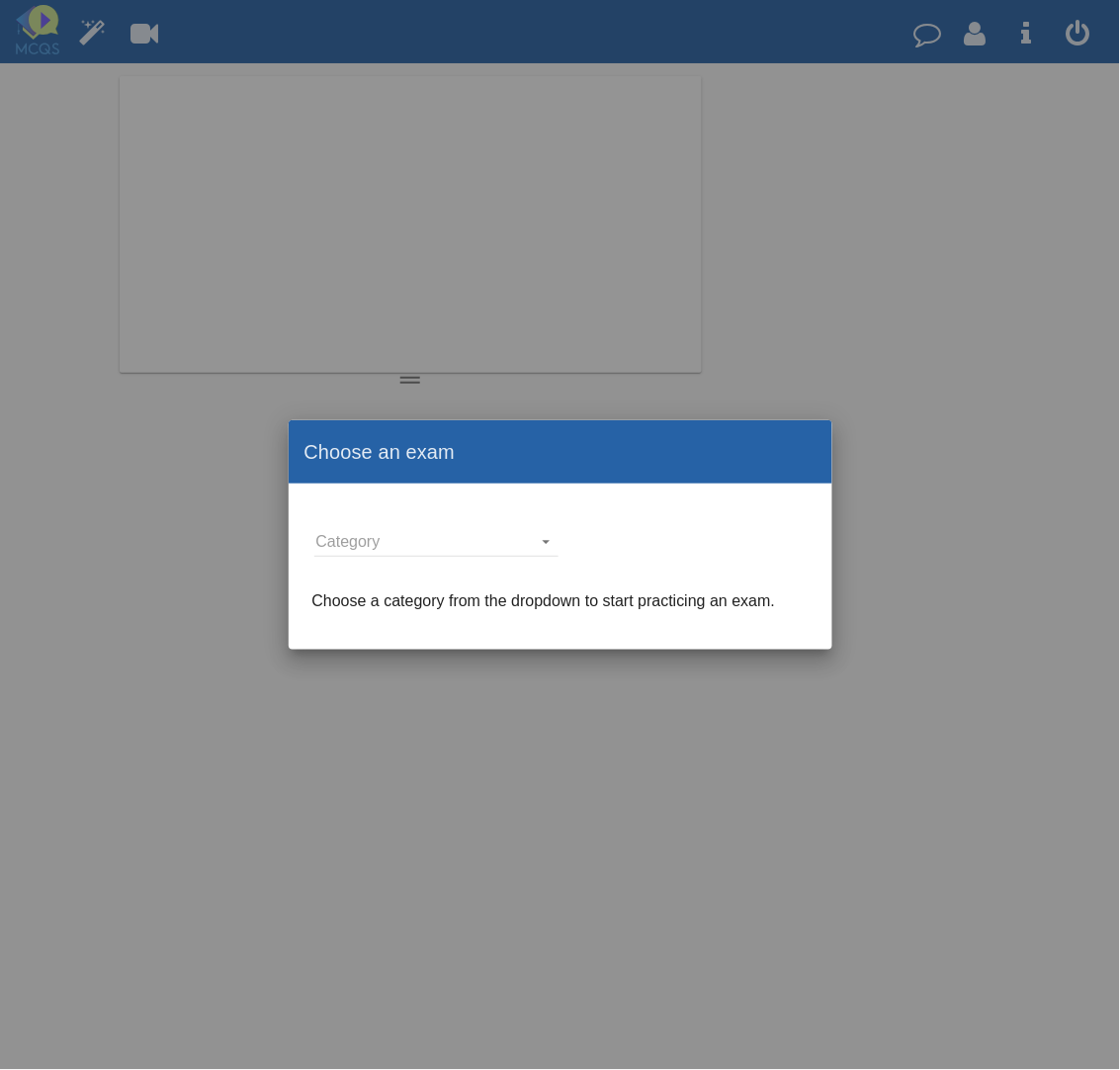 click on "Choose an exam
Category
Category
Choose a category from the dropdown to start practicing an exam." at bounding box center (560, 535) 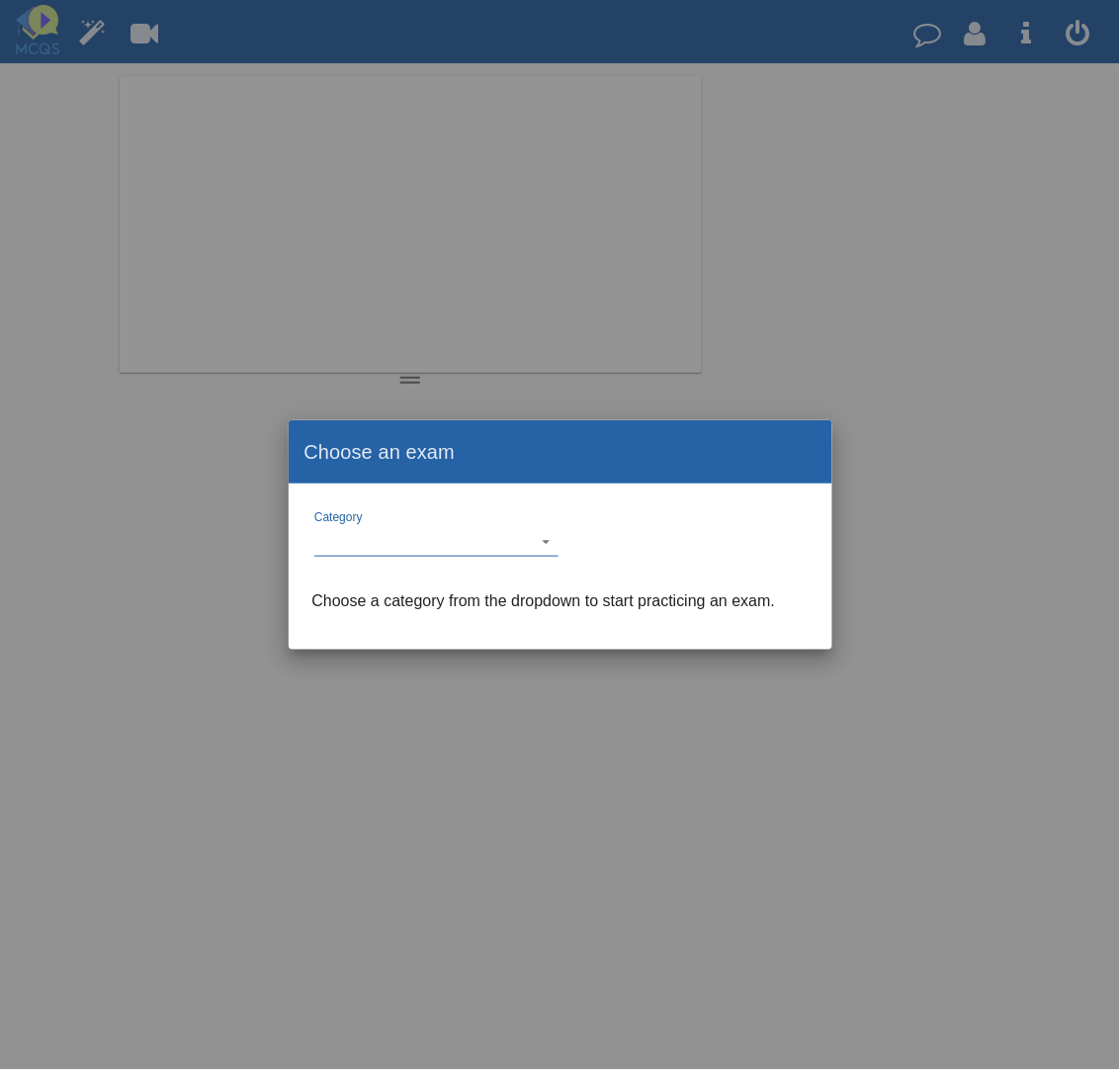 click on "Category" at bounding box center (436, 542) 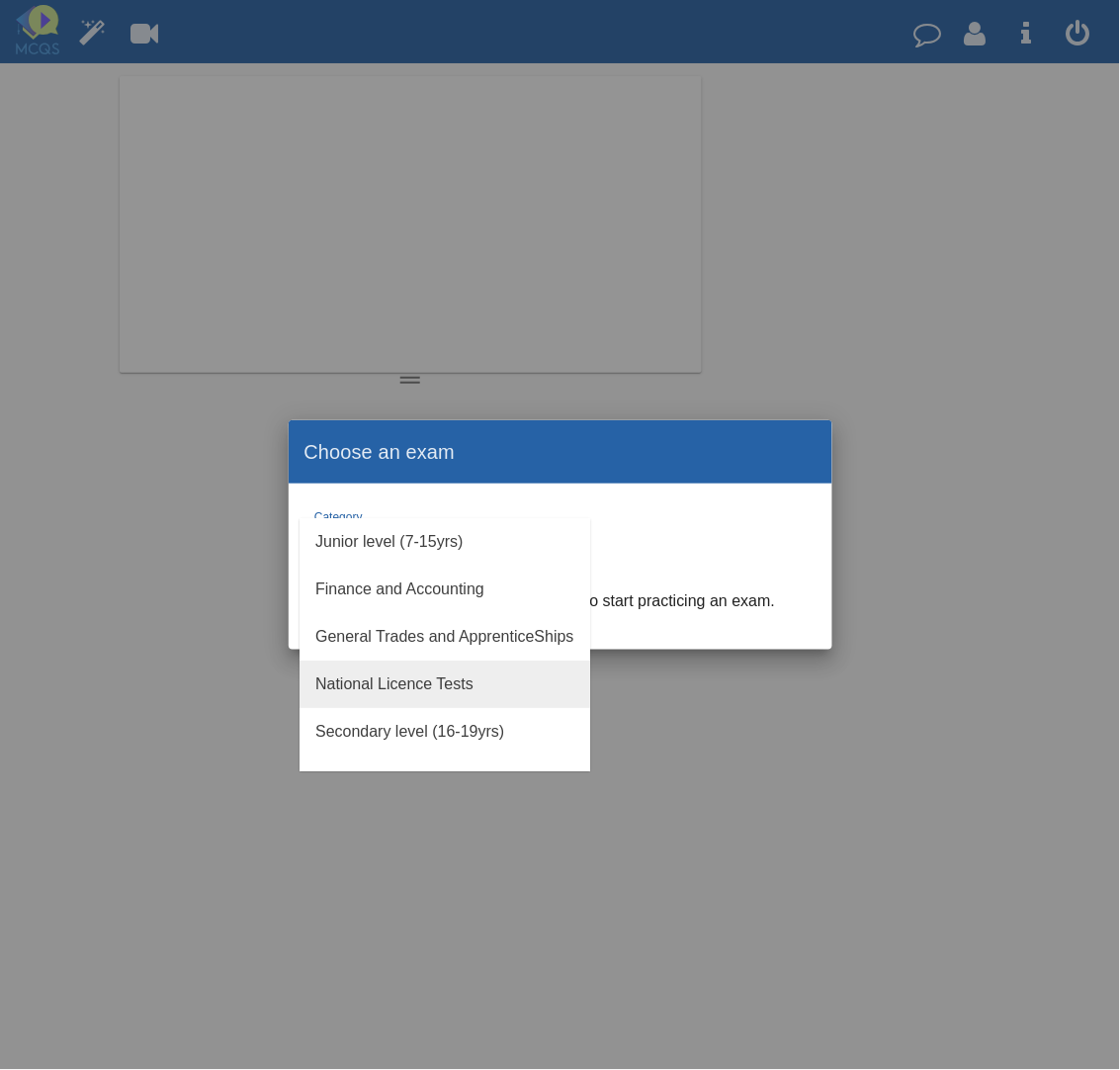 click on "National Licence Tests" at bounding box center (394, 683) 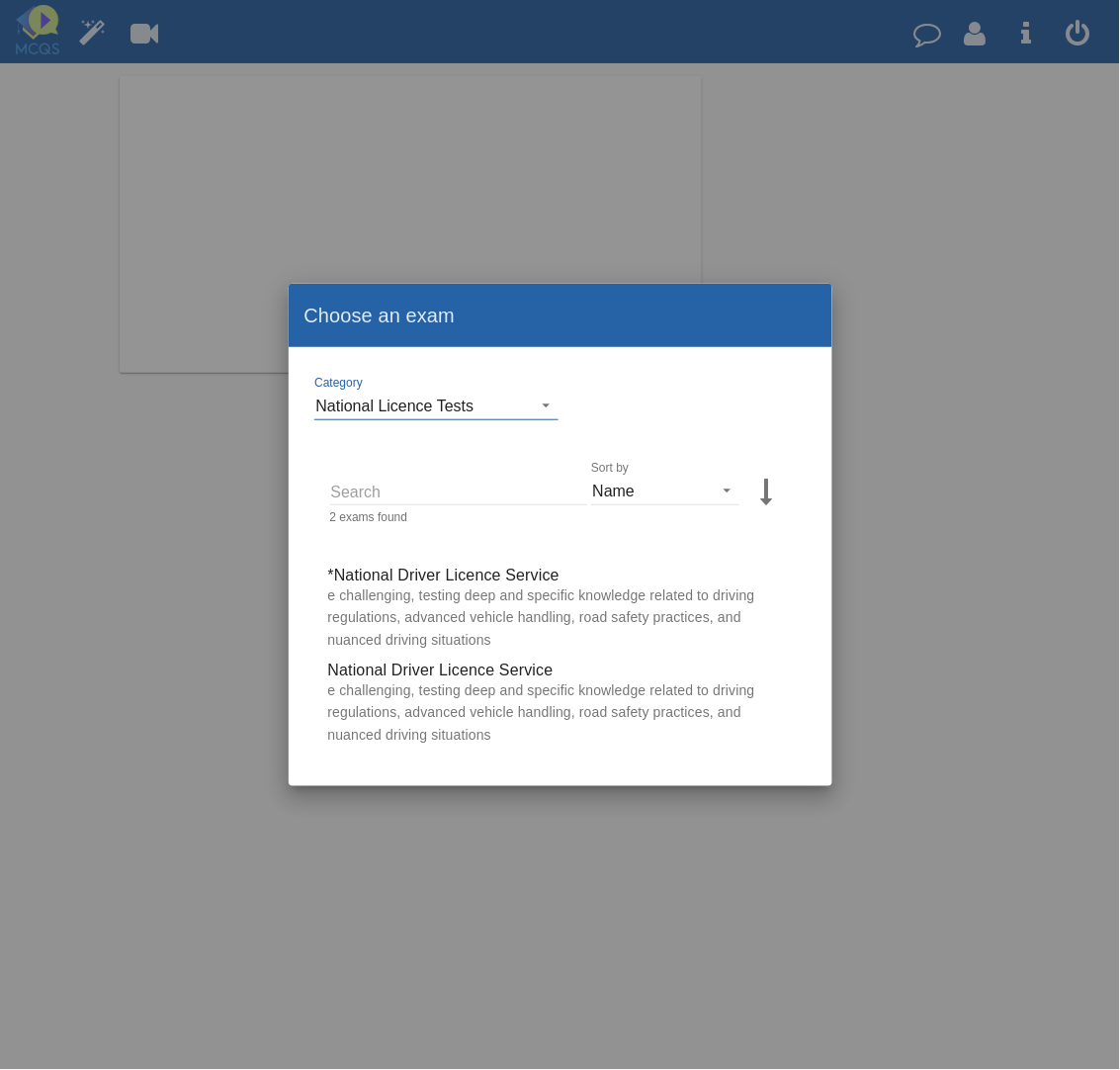 click on "National Licence Tests" at bounding box center (420, 406) 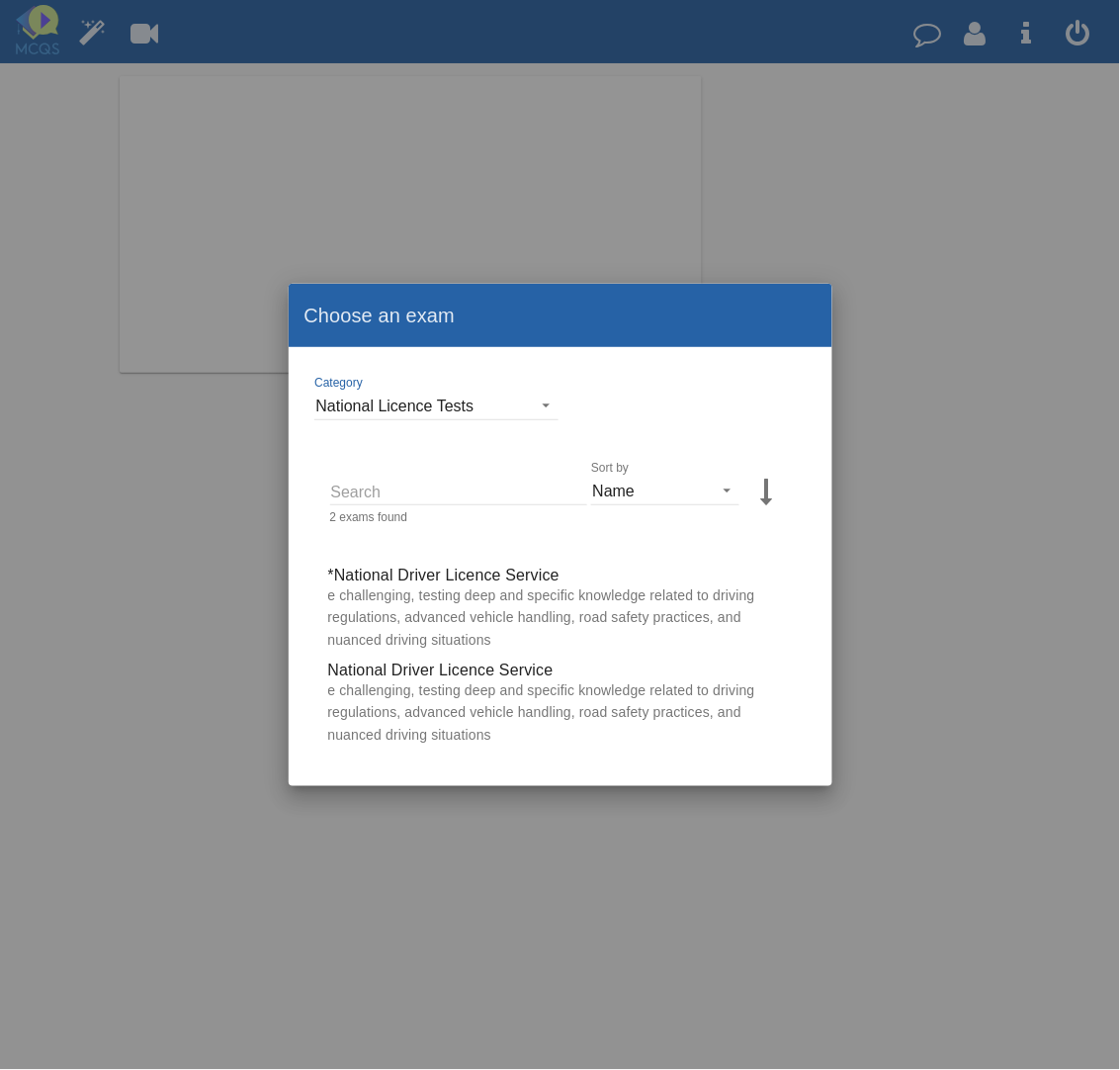 scroll, scrollTop: 40, scrollLeft: 0, axis: vertical 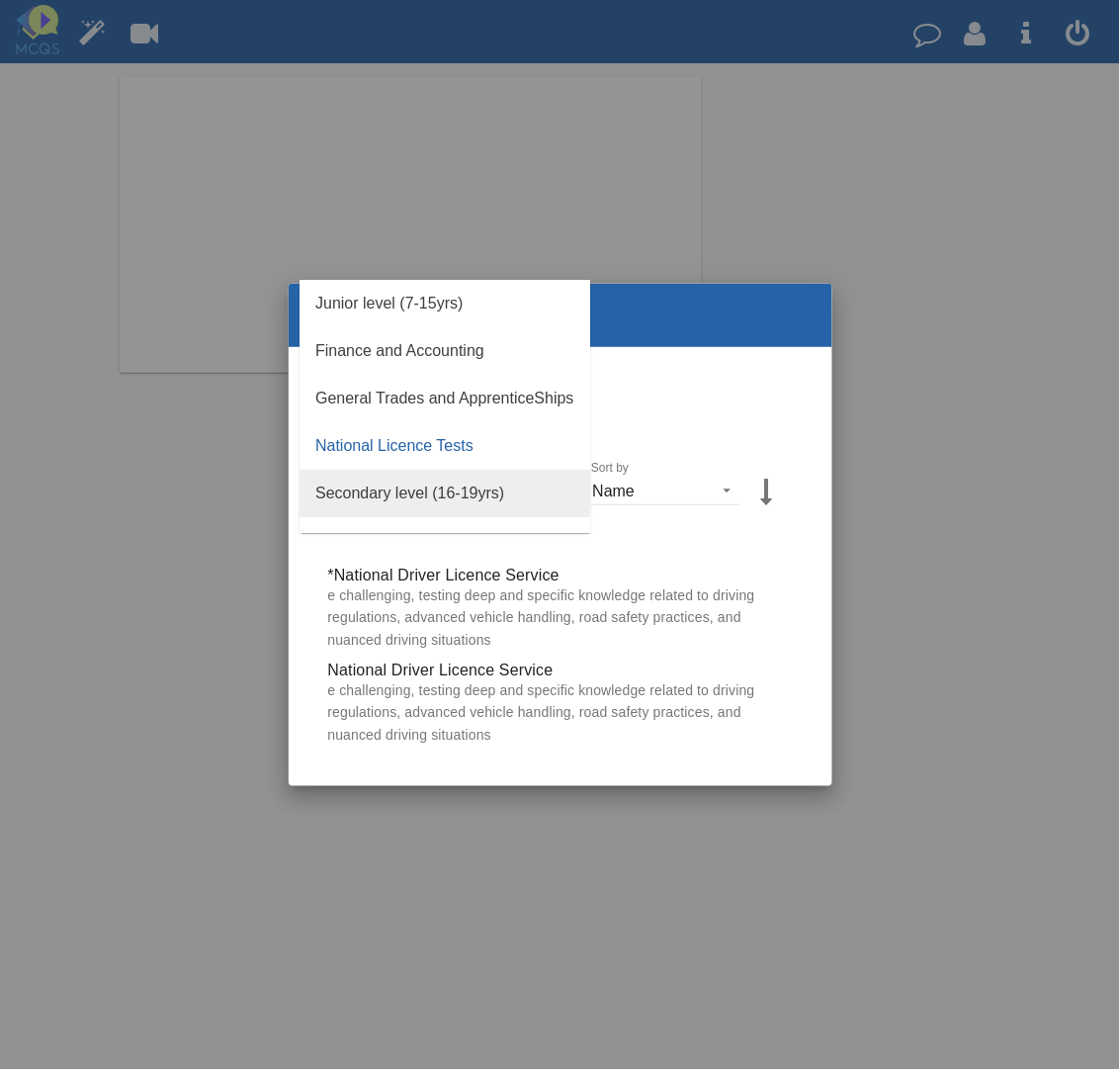 click on "Secondary level (16-19yrs)" at bounding box center [409, 492] 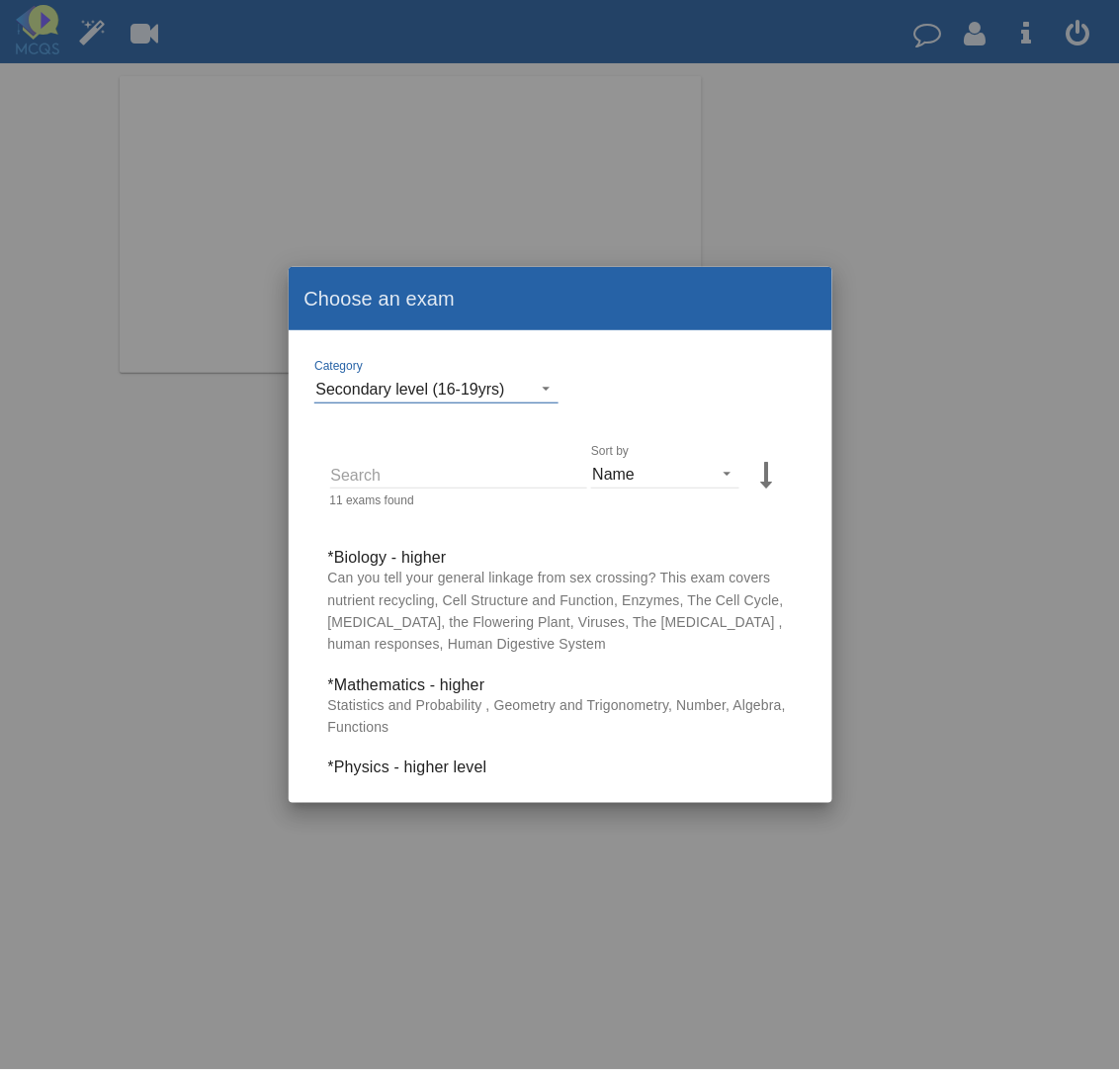 click at bounding box center (541, 387) 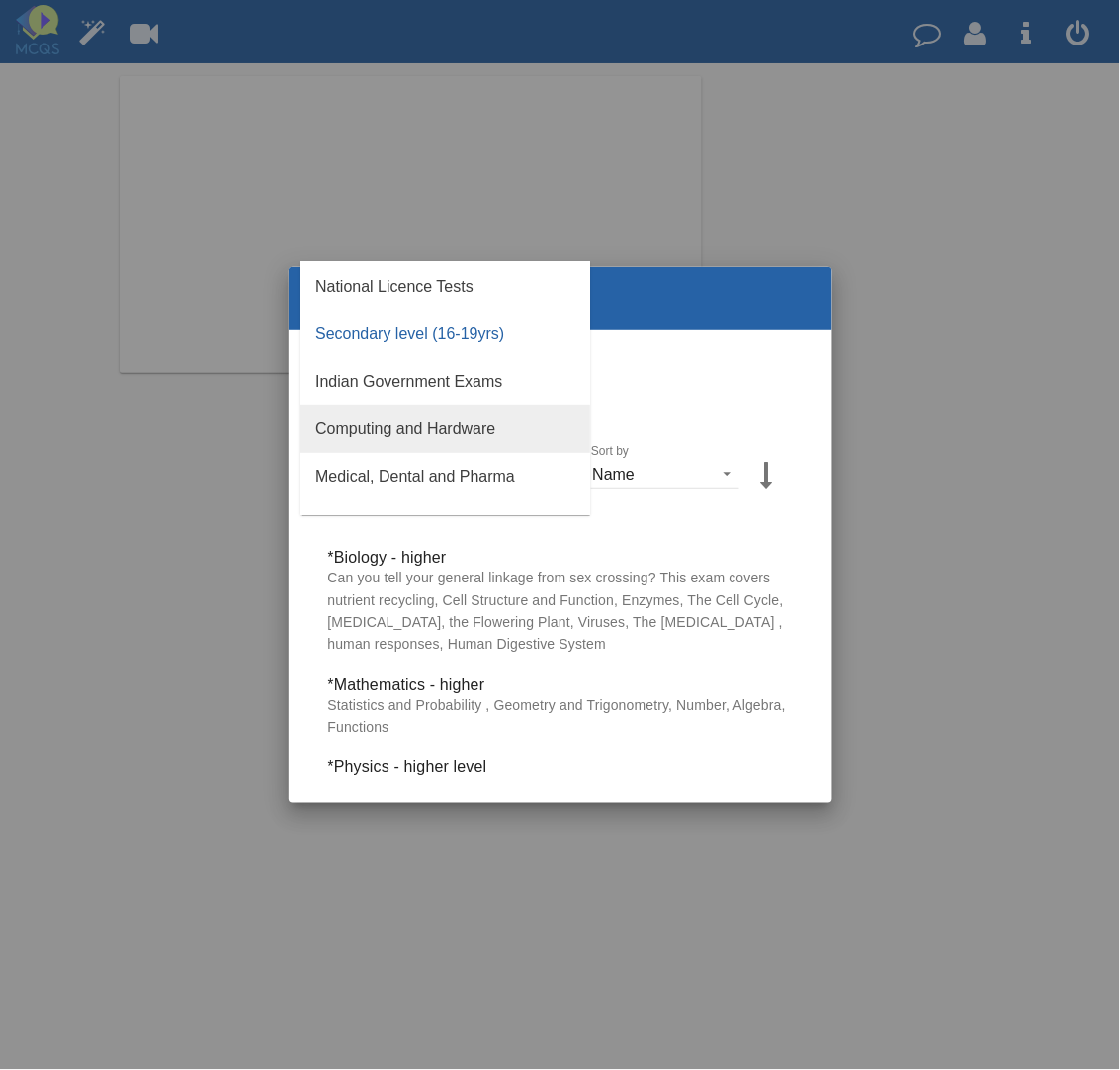 scroll, scrollTop: 173, scrollLeft: 0, axis: vertical 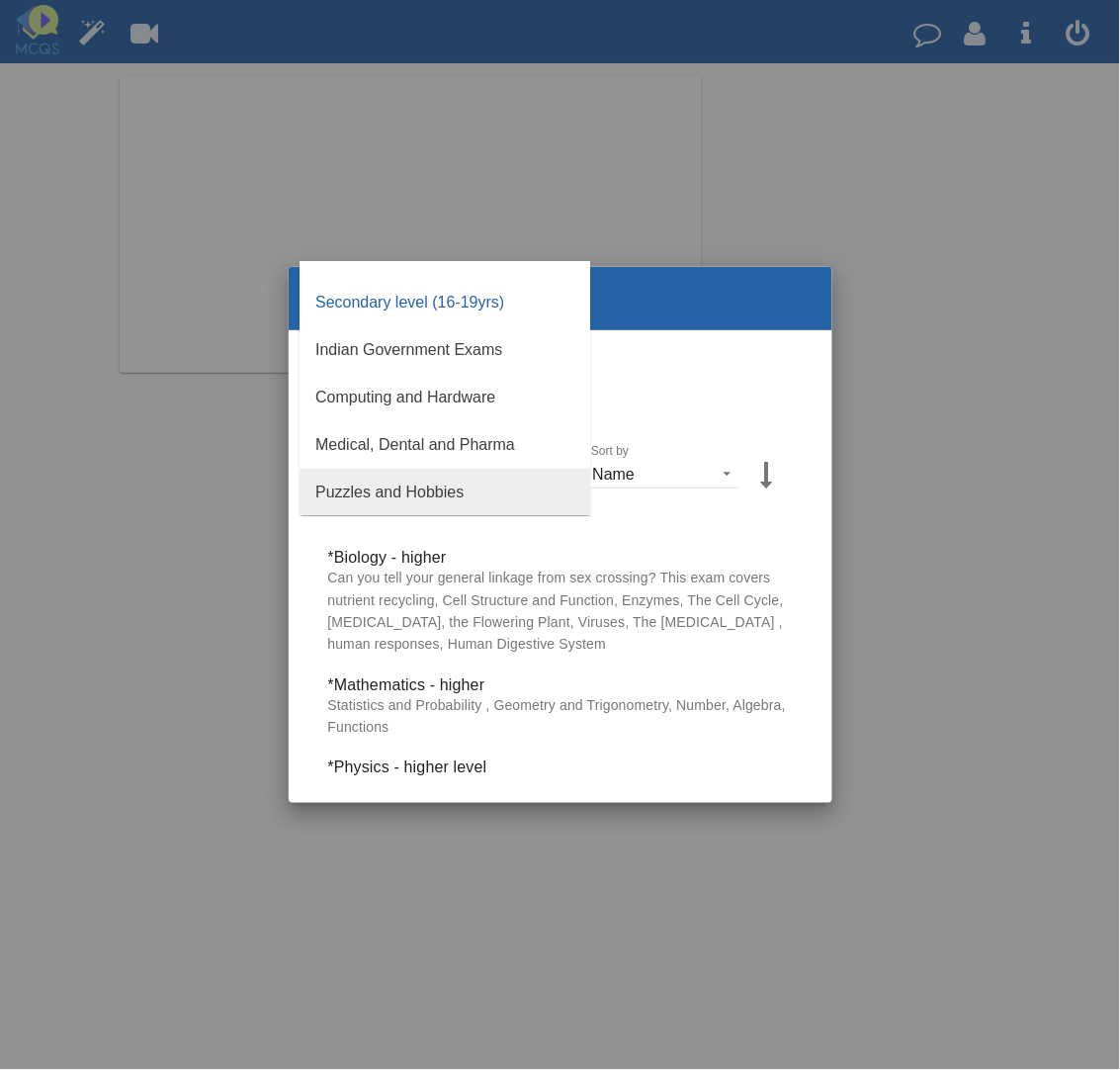 click on "Puzzles and Hobbies" at bounding box center (445, 492) 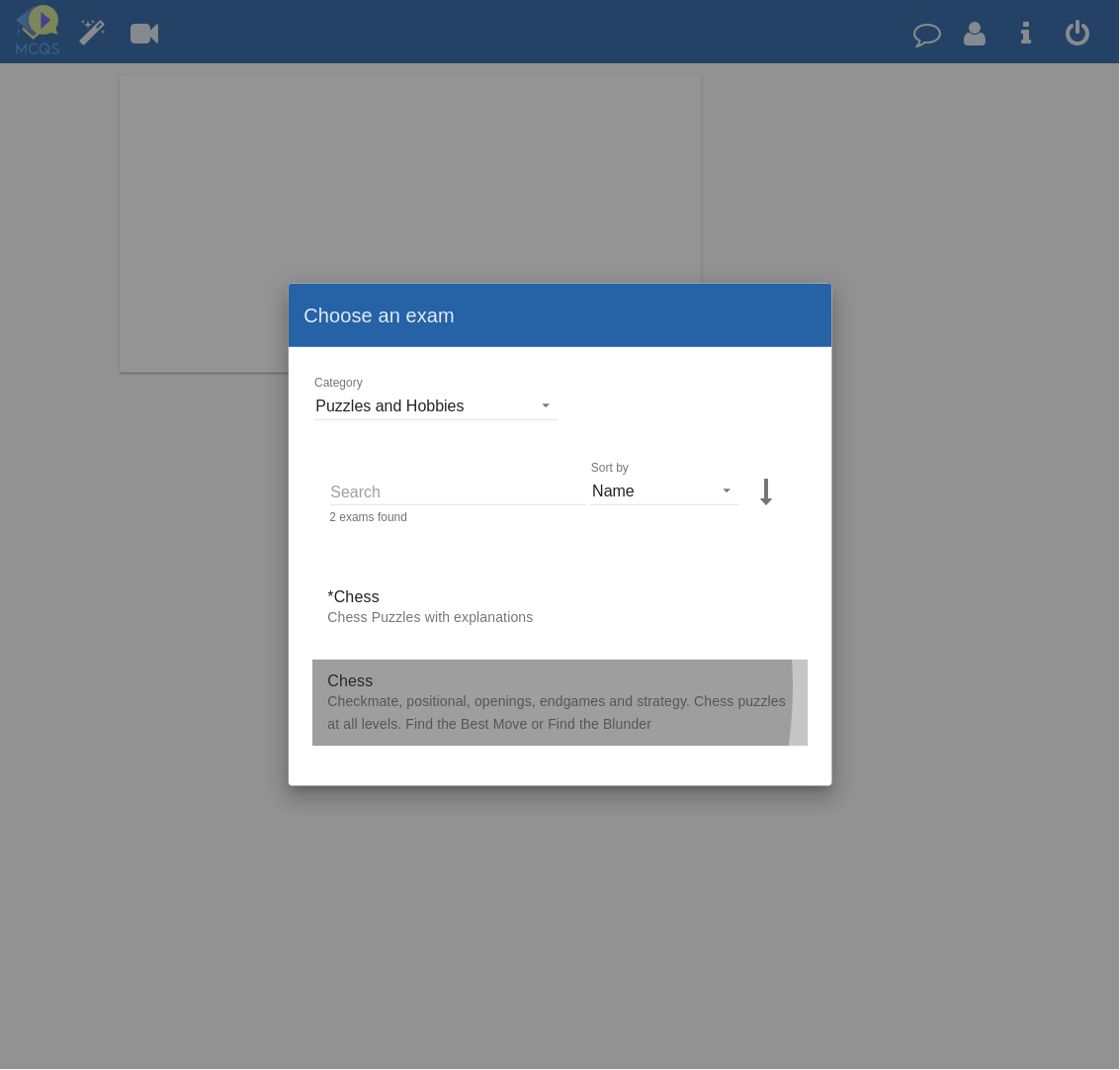 click at bounding box center [560, 703] 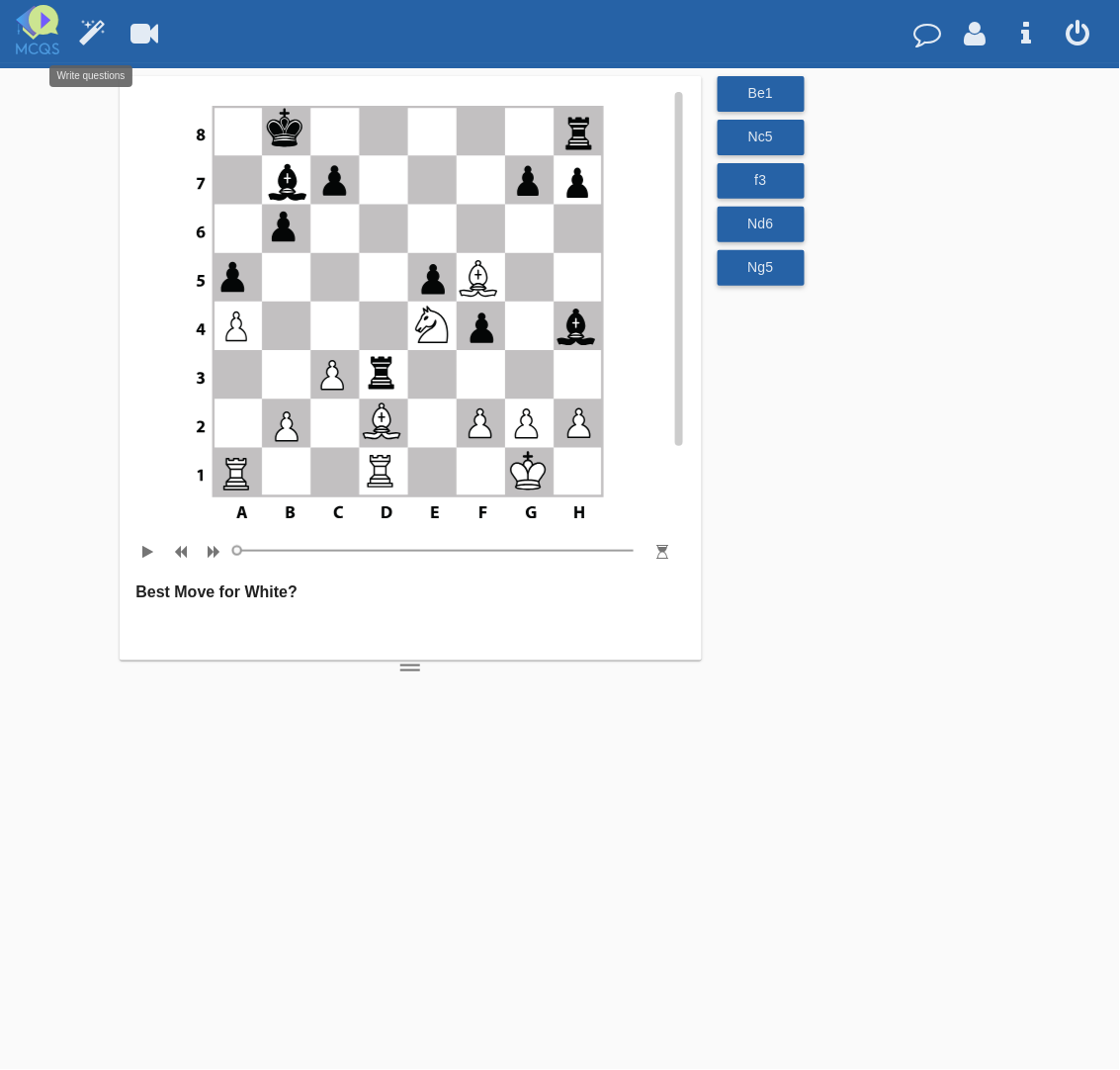 click at bounding box center [91, 32] 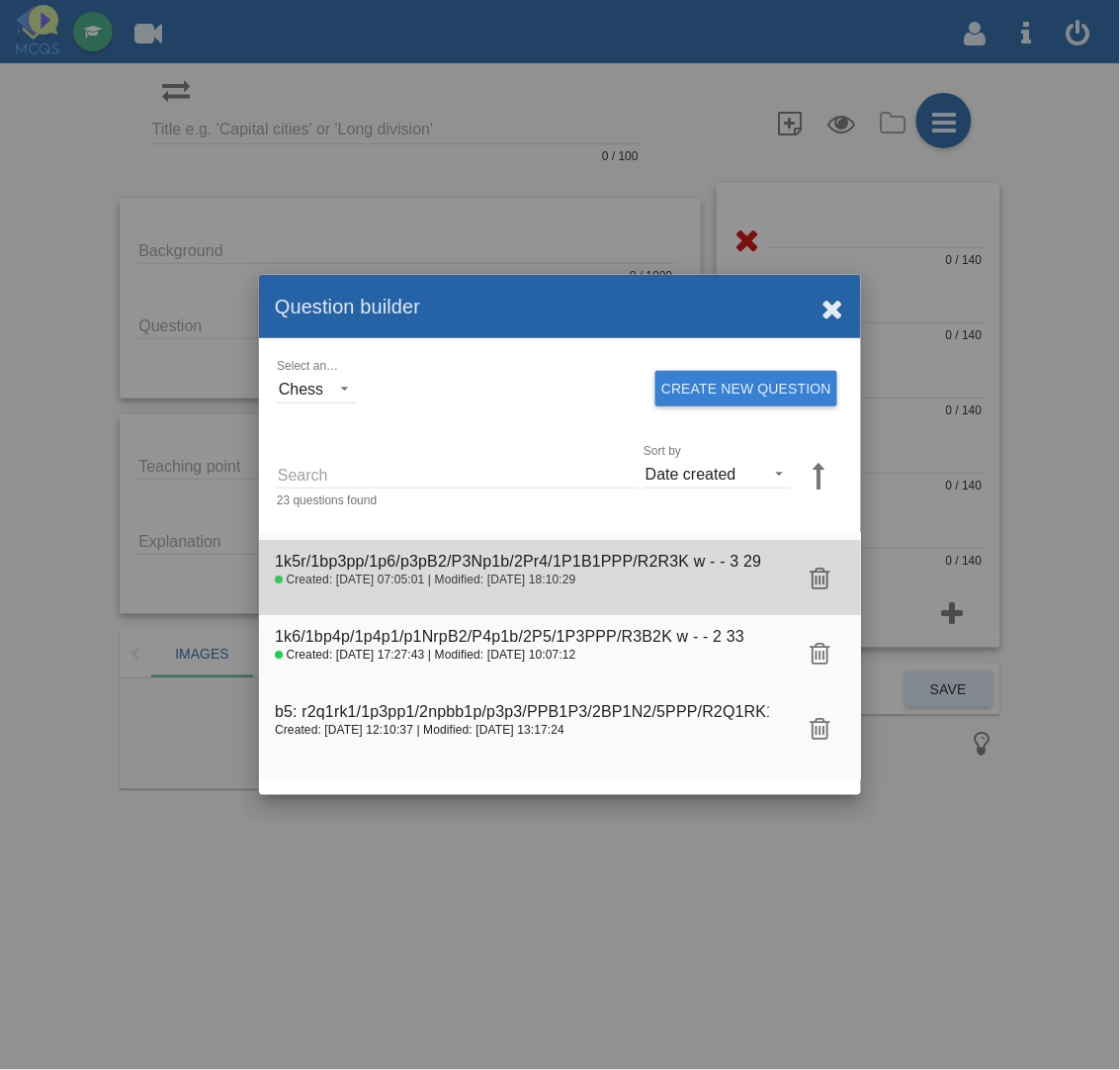 click 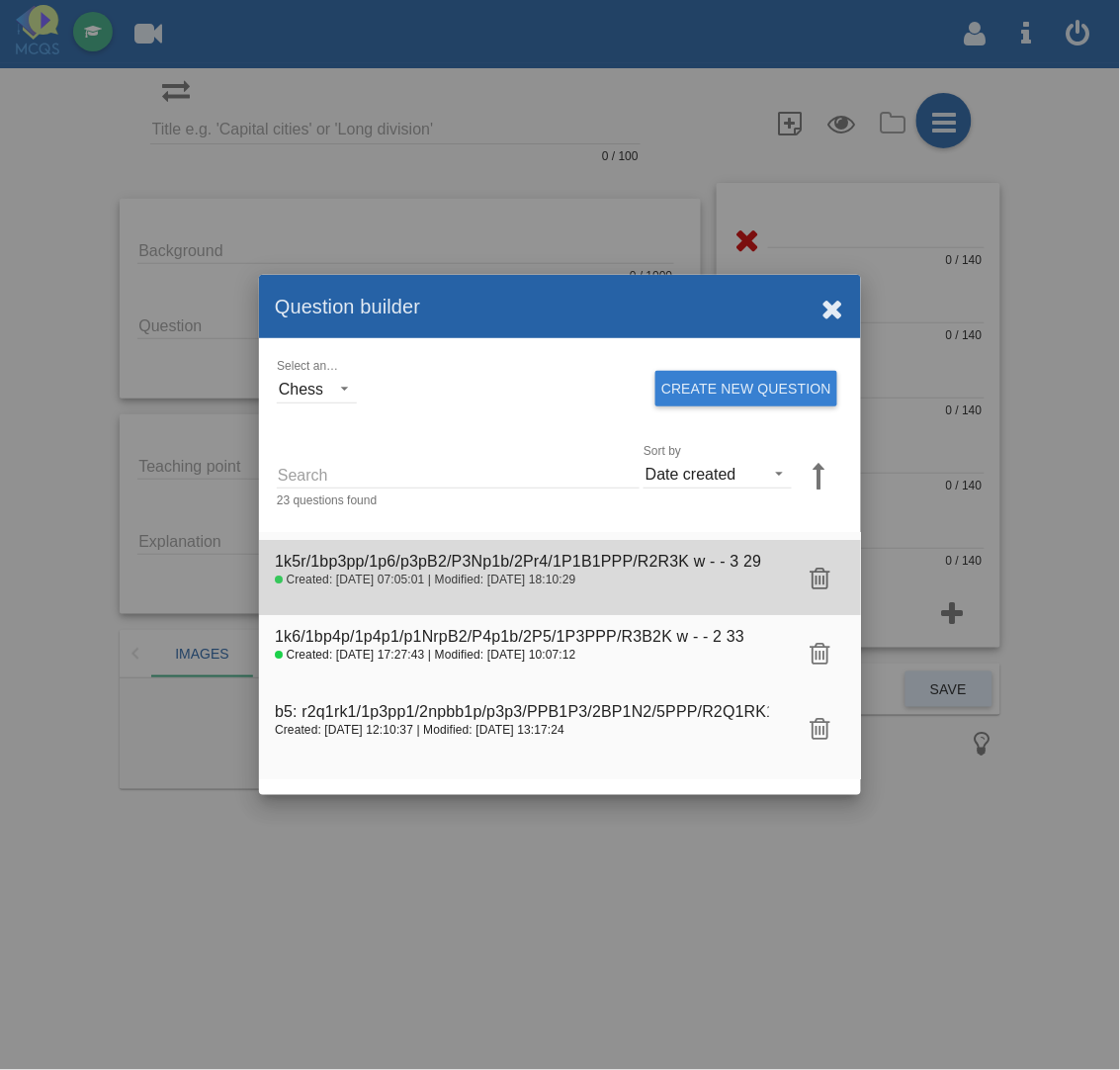 type on "1k5r/1bp3pp/1p6/p3pB2/P3Np1b/2Pr4/1P1B1PPP/R2R3K w - - 3 29" 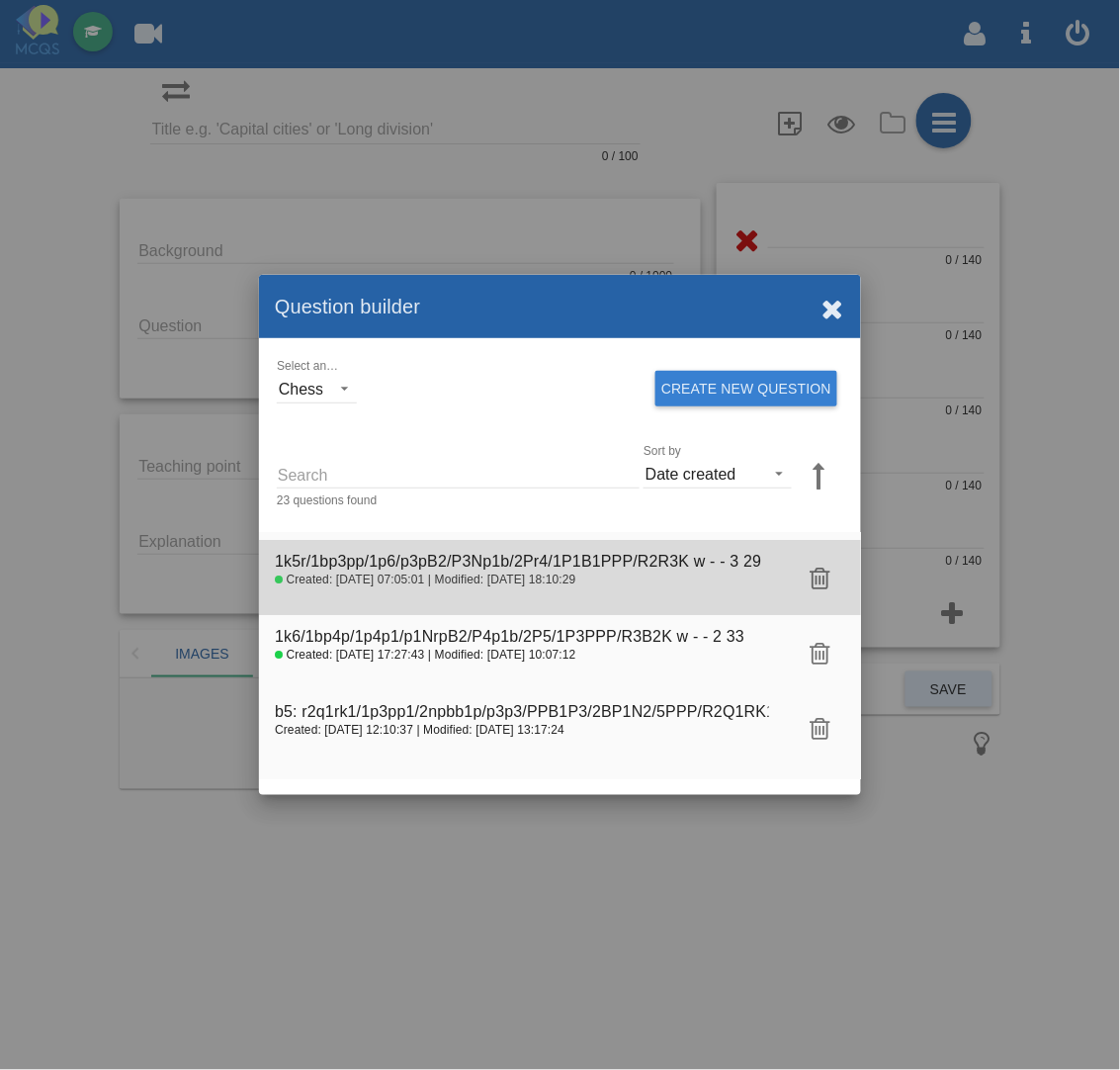 type on "![[PERSON_NAME]](aNqvwdBaMh)" 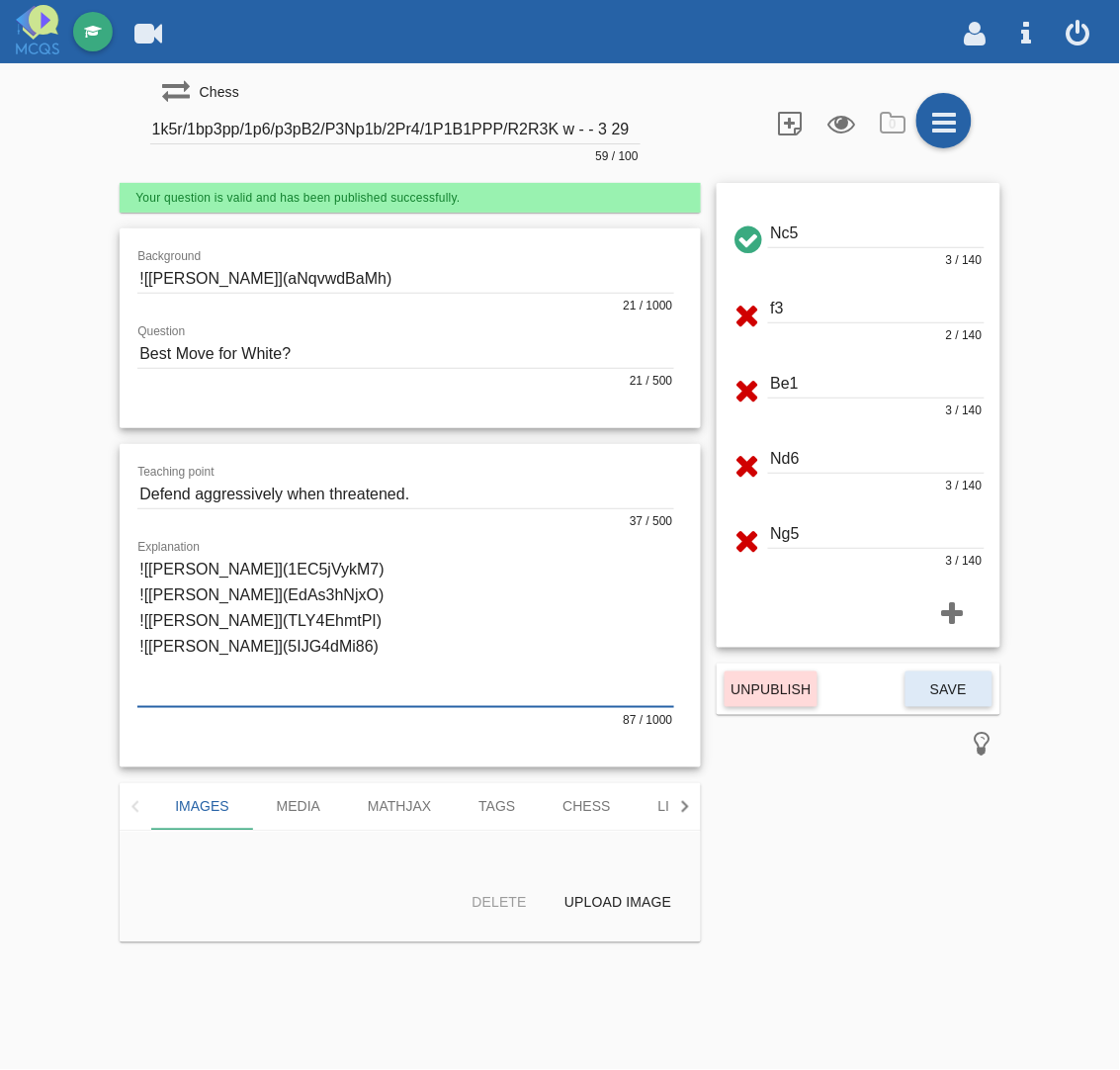 drag, startPoint x: 381, startPoint y: 656, endPoint x: 381, endPoint y: 750, distance: 94 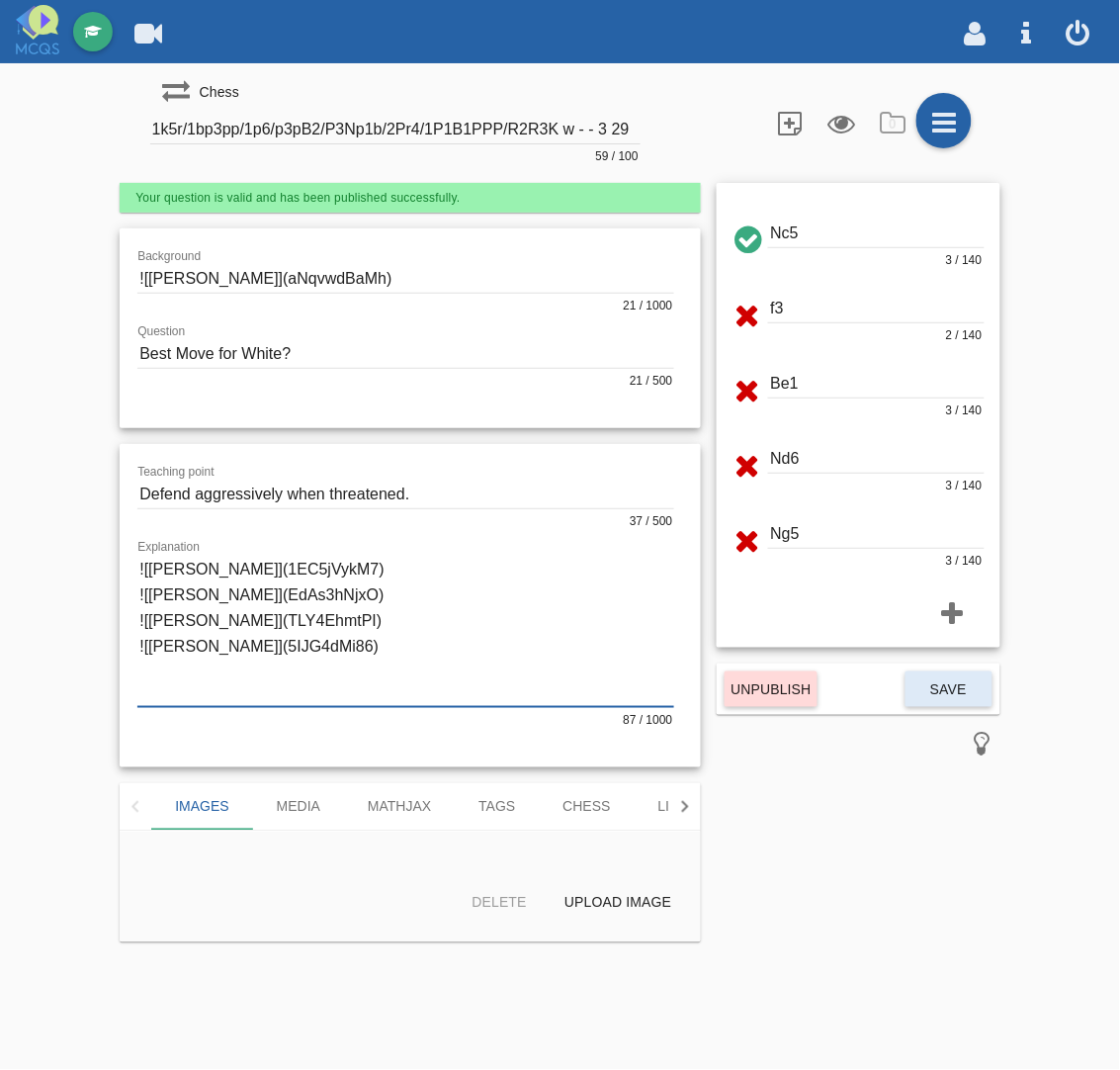 click on "Explanation
87 / 1000" at bounding box center [410, 643] 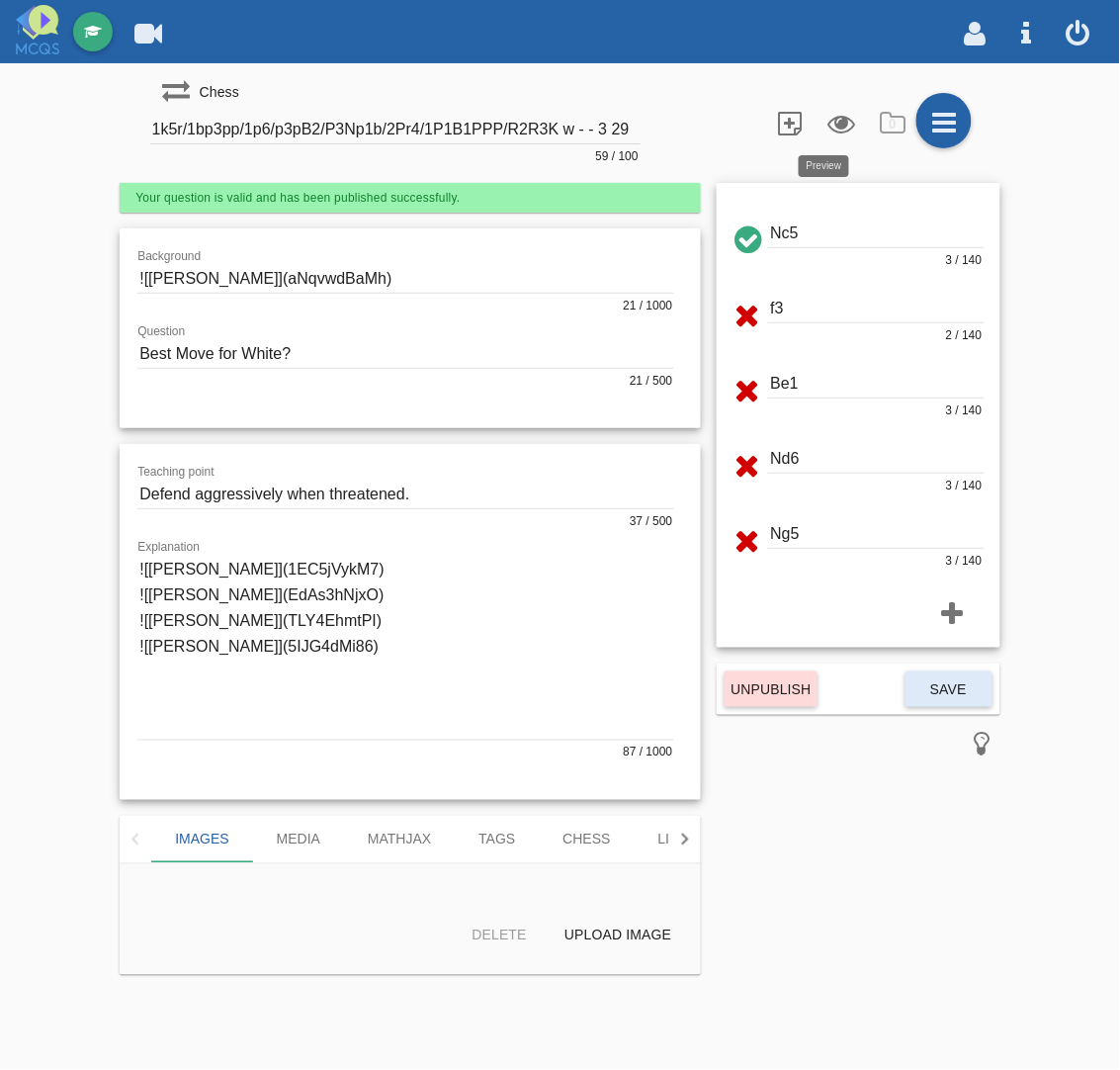 click at bounding box center [839, 122] 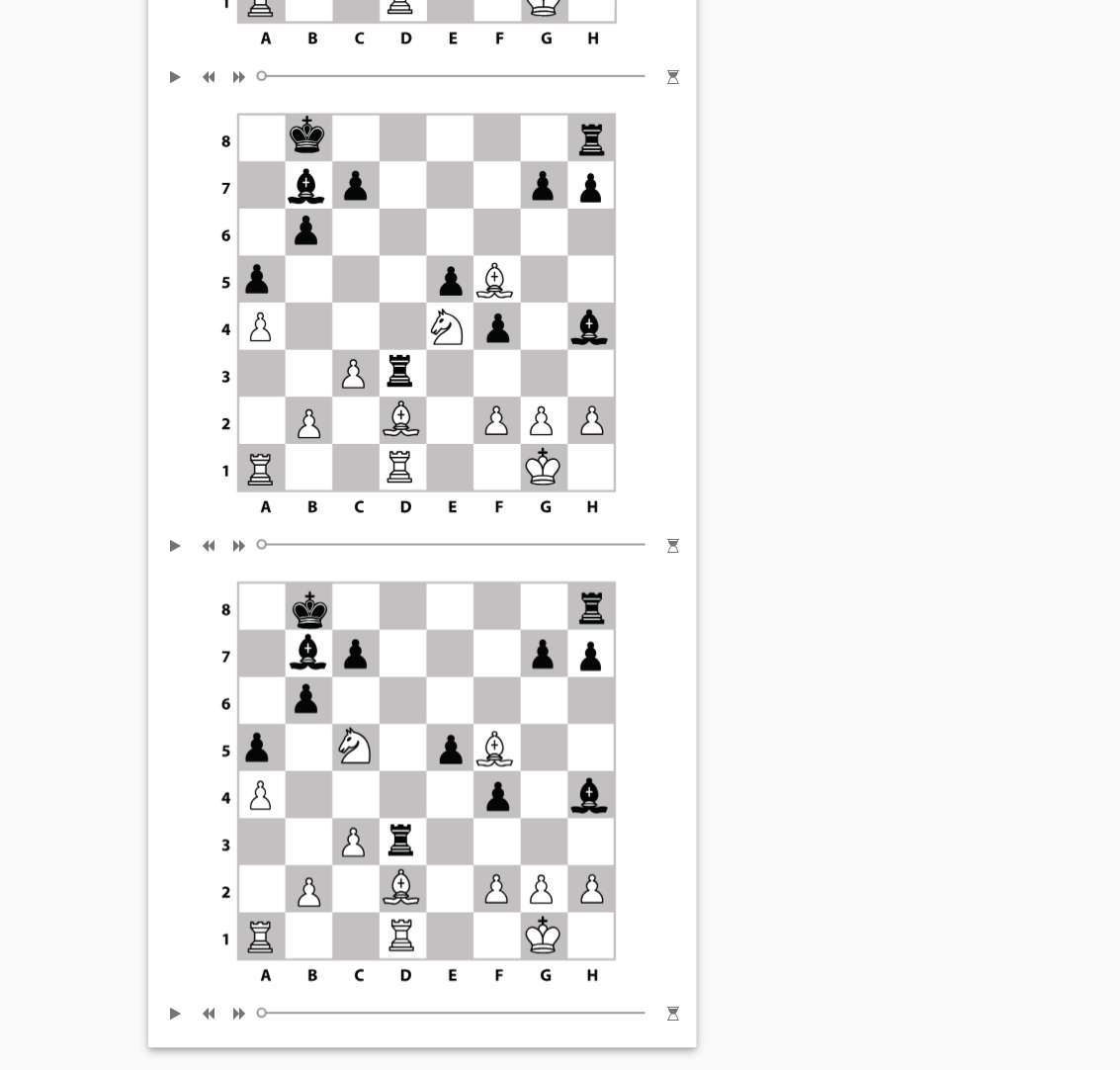 scroll, scrollTop: 1671, scrollLeft: 0, axis: vertical 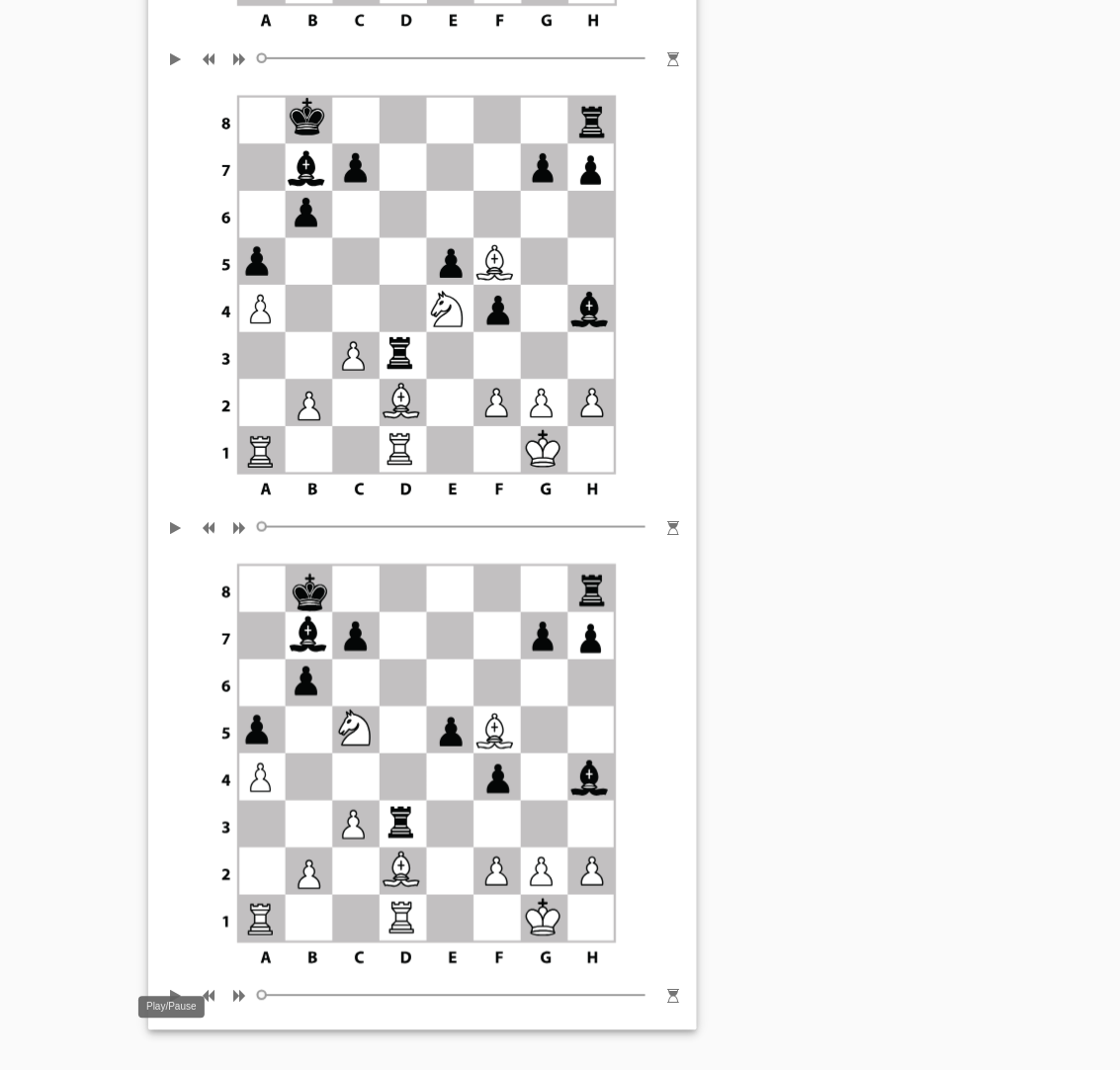 click at bounding box center (174, 992) 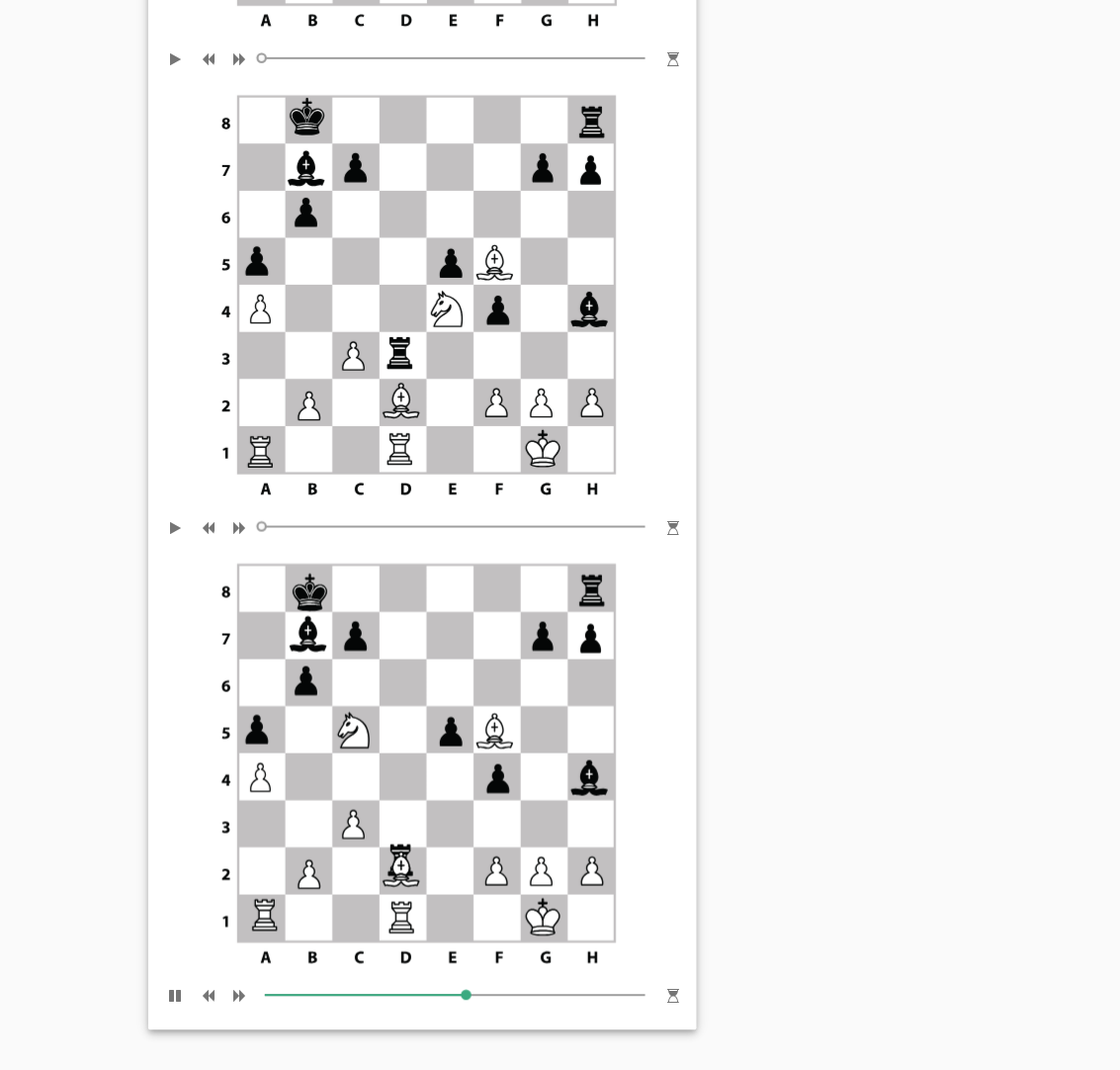 click on "0
Best Move for White?
Nd6
Nc5
f3
Ng5
Be1" at bounding box center (560, -223) 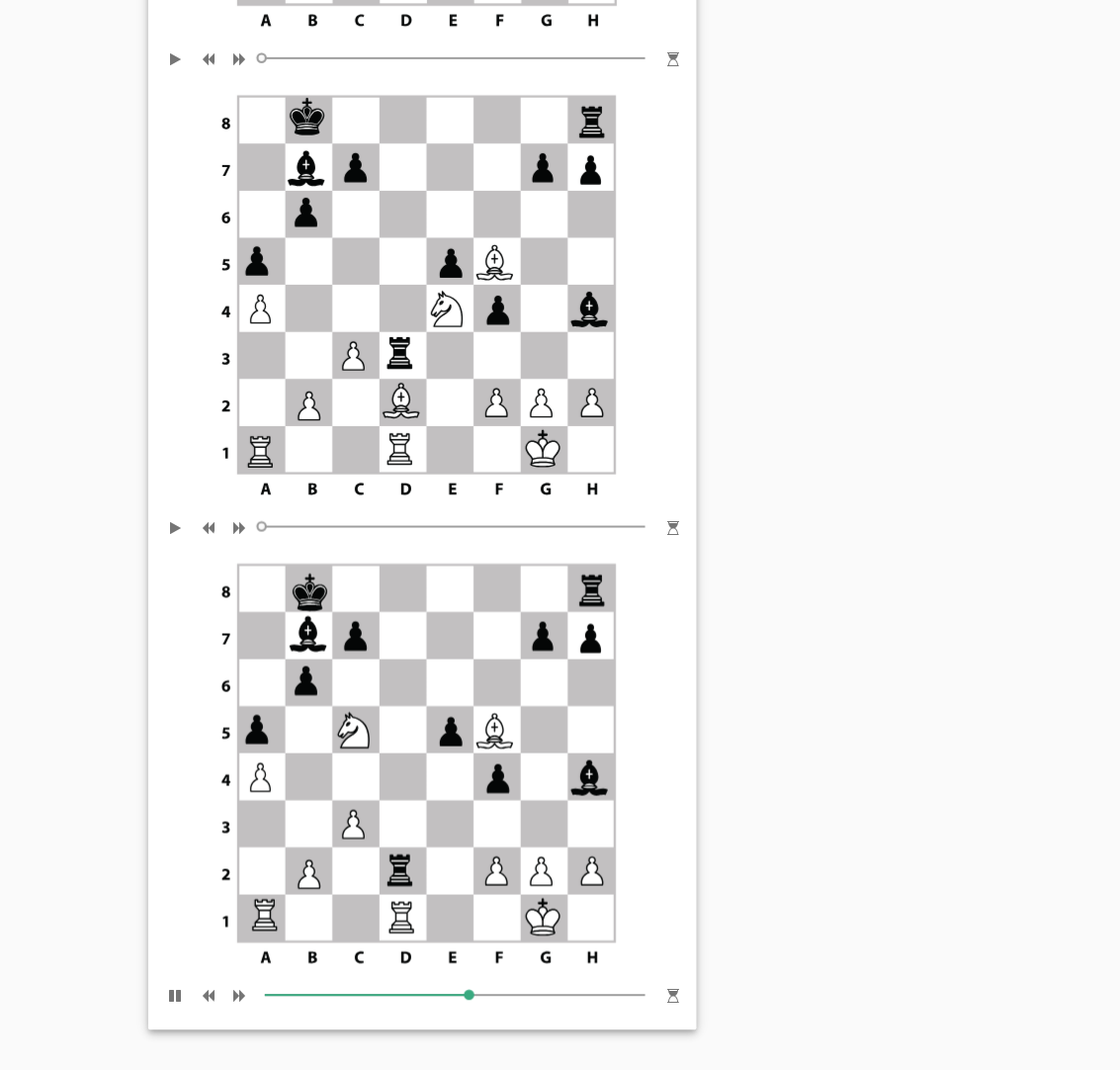 click on "Refresh" at bounding box center [842, 67] 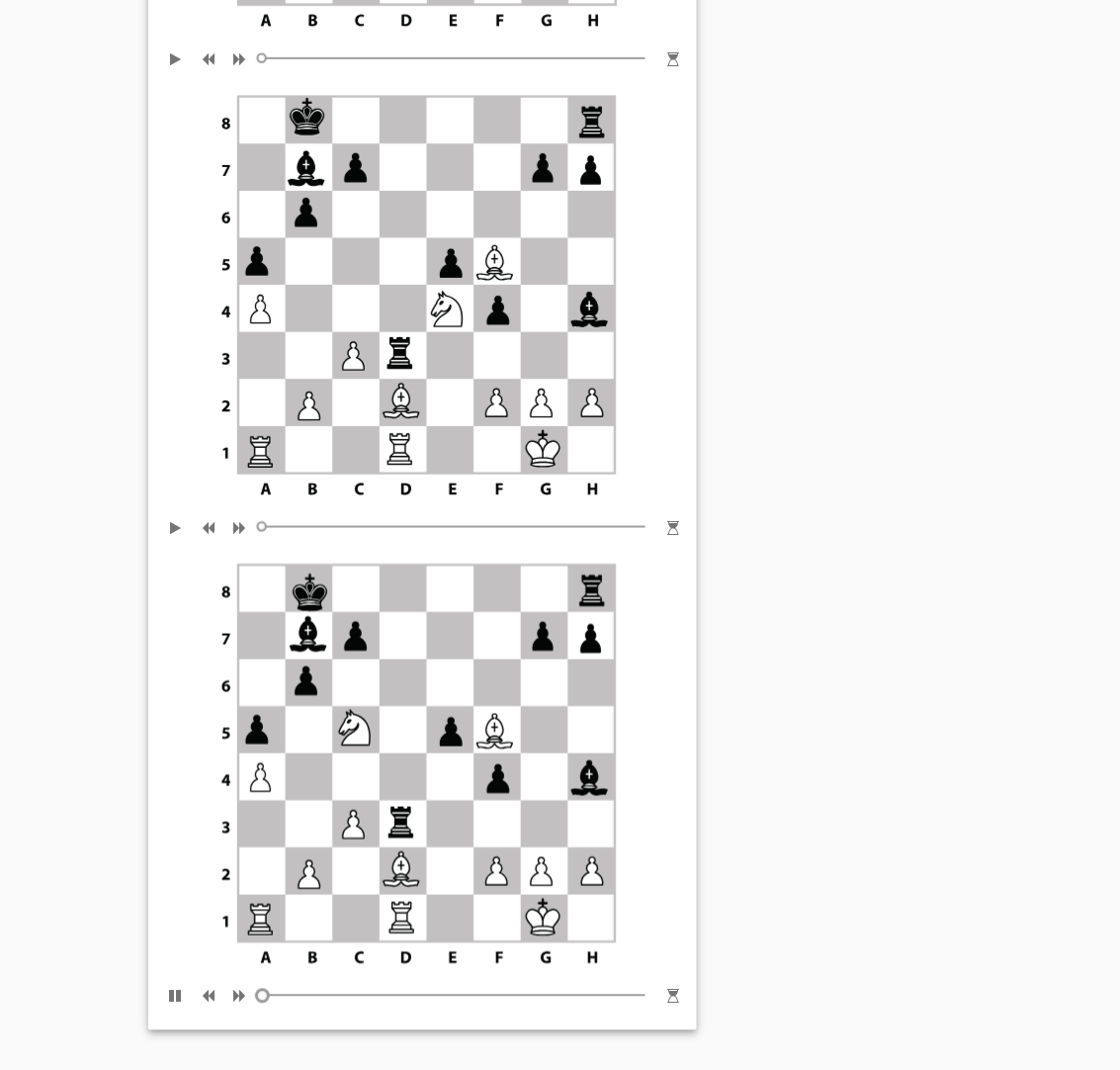 drag, startPoint x: 289, startPoint y: 967, endPoint x: 218, endPoint y: 999, distance: 77.87811 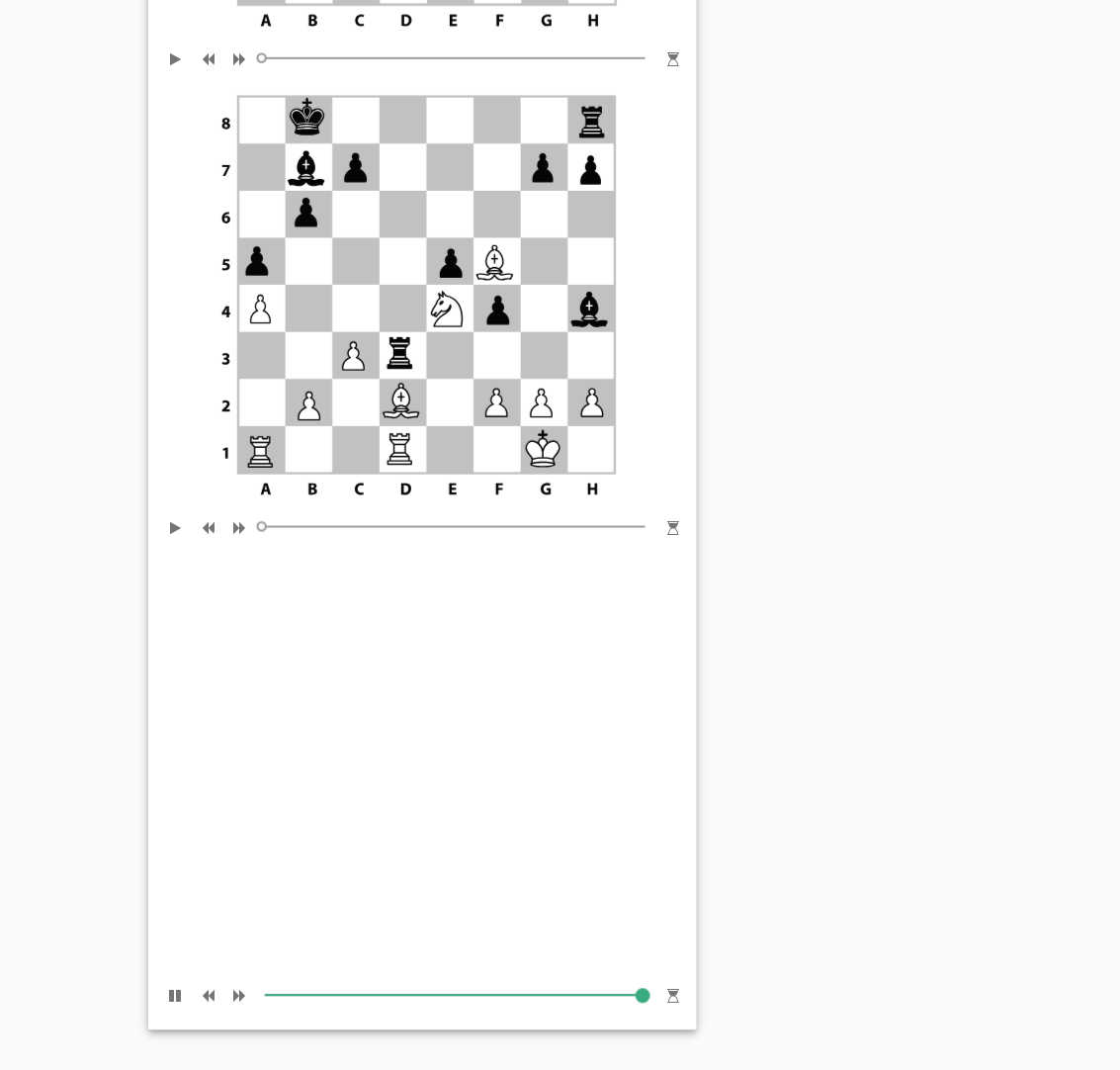 drag, startPoint x: 339, startPoint y: 966, endPoint x: 636, endPoint y: 959, distance: 297.08248 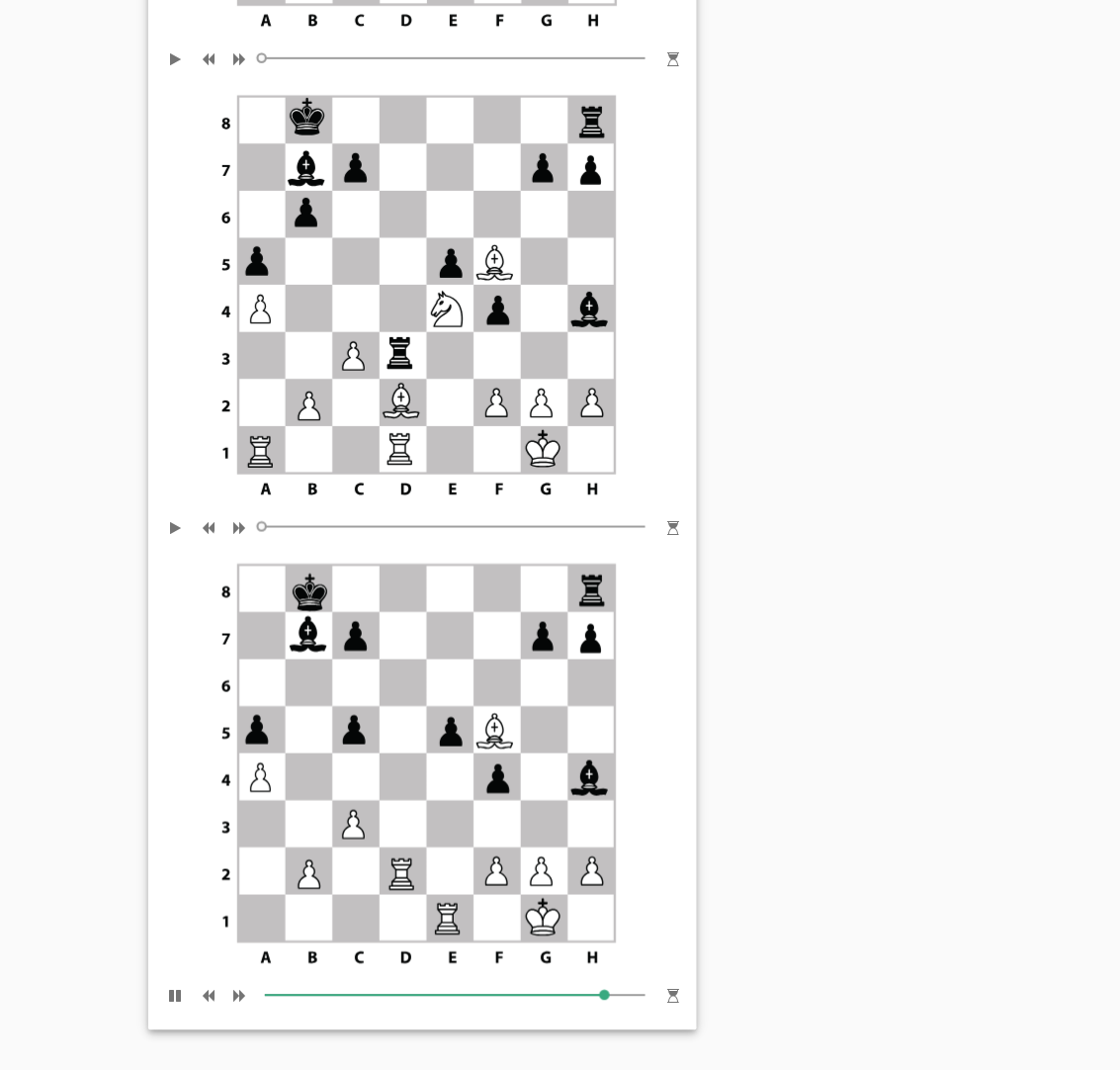 drag, startPoint x: 812, startPoint y: 190, endPoint x: 766, endPoint y: 94, distance: 106.45187 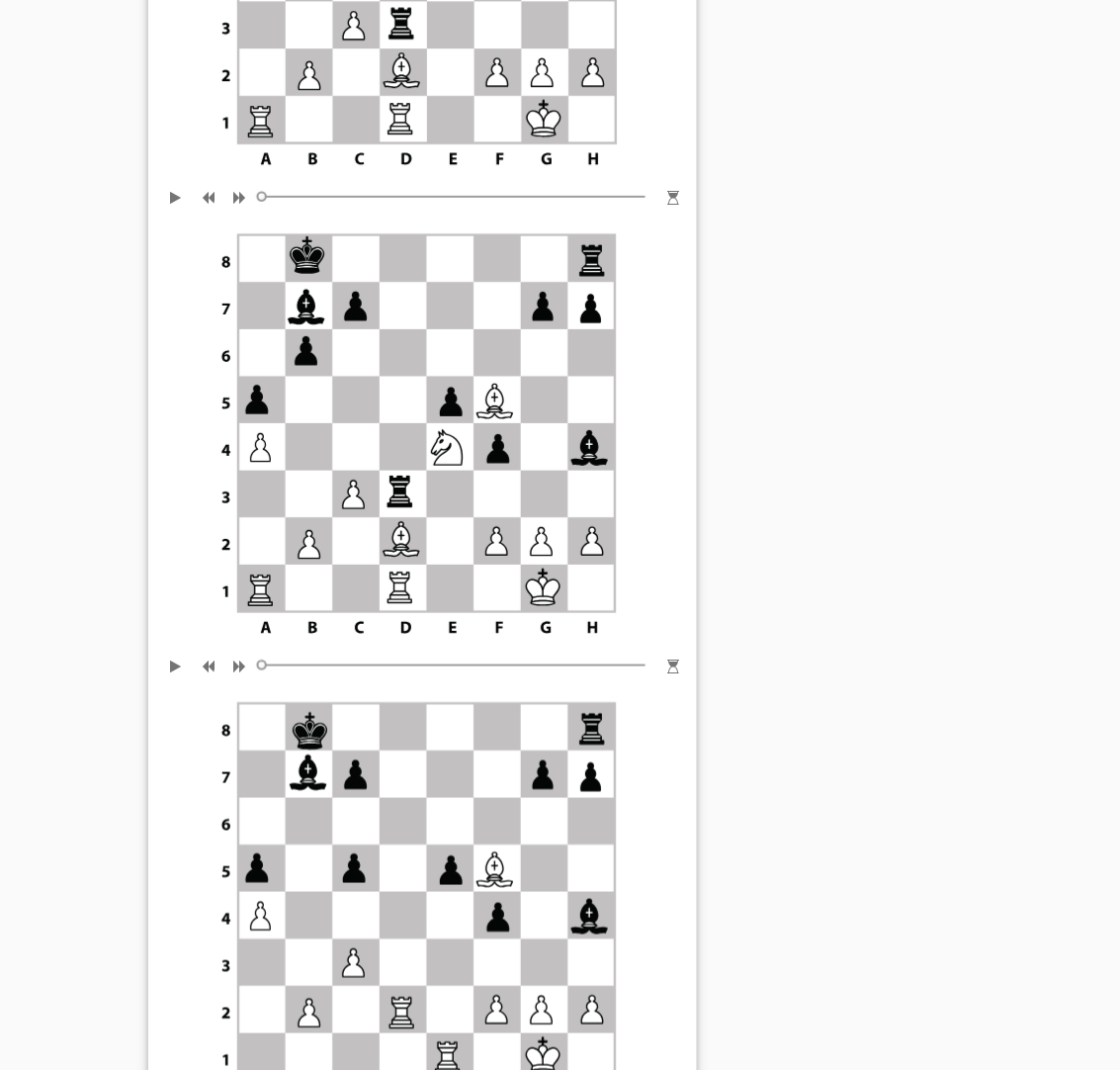 drag, startPoint x: 962, startPoint y: 238, endPoint x: 950, endPoint y: 238, distance: 12 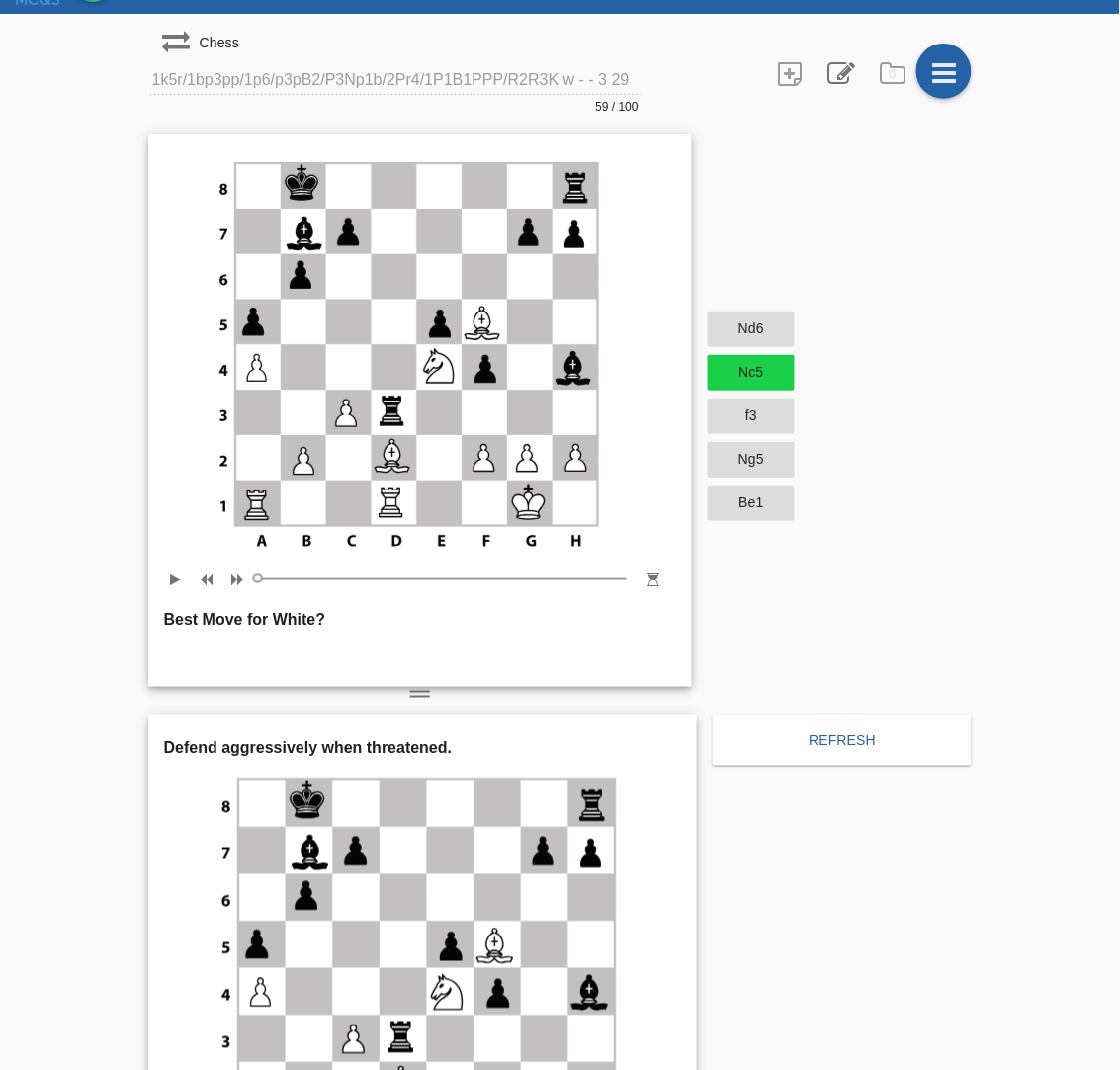 scroll, scrollTop: 0, scrollLeft: 0, axis: both 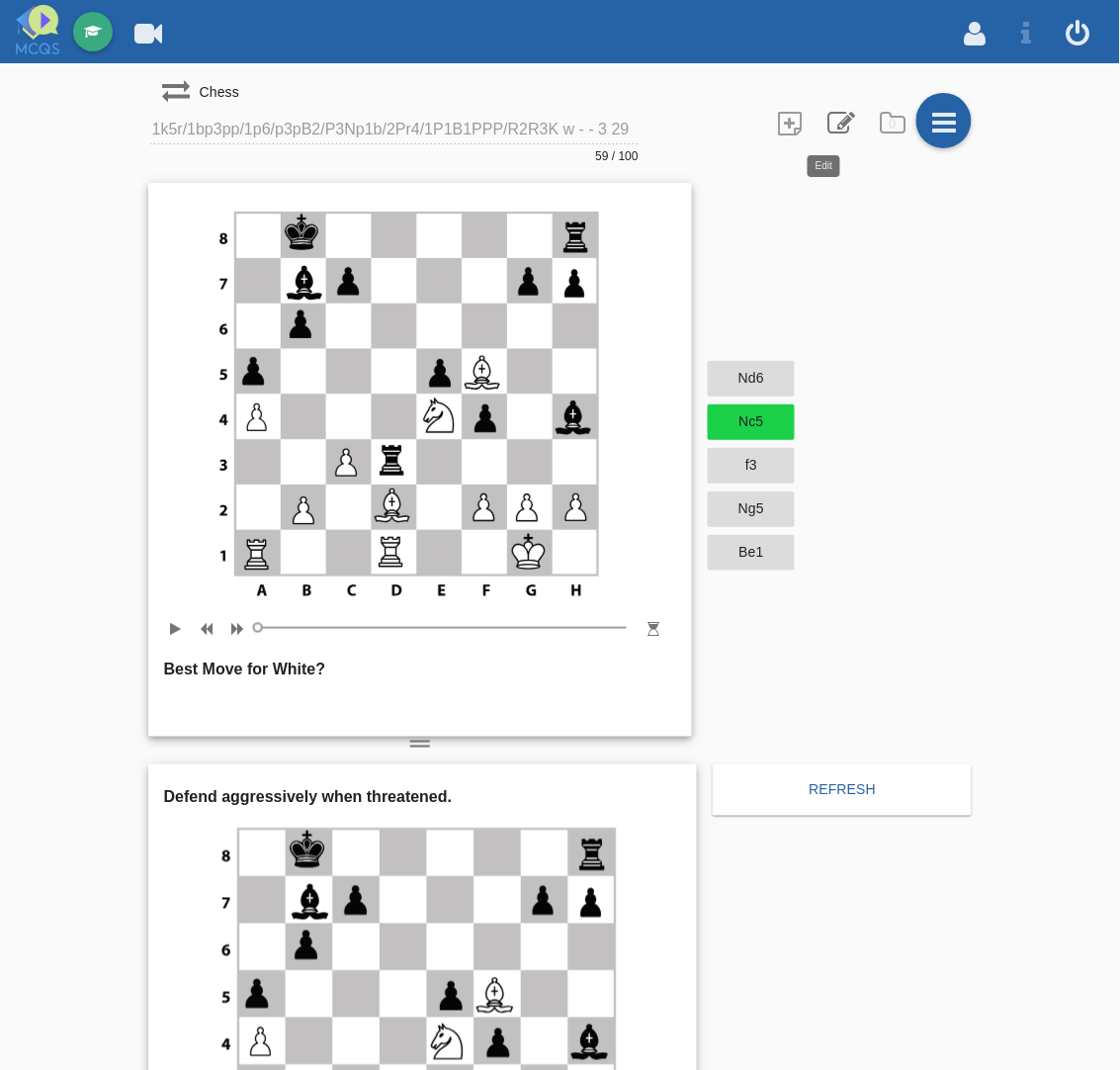 click at bounding box center [839, 122] 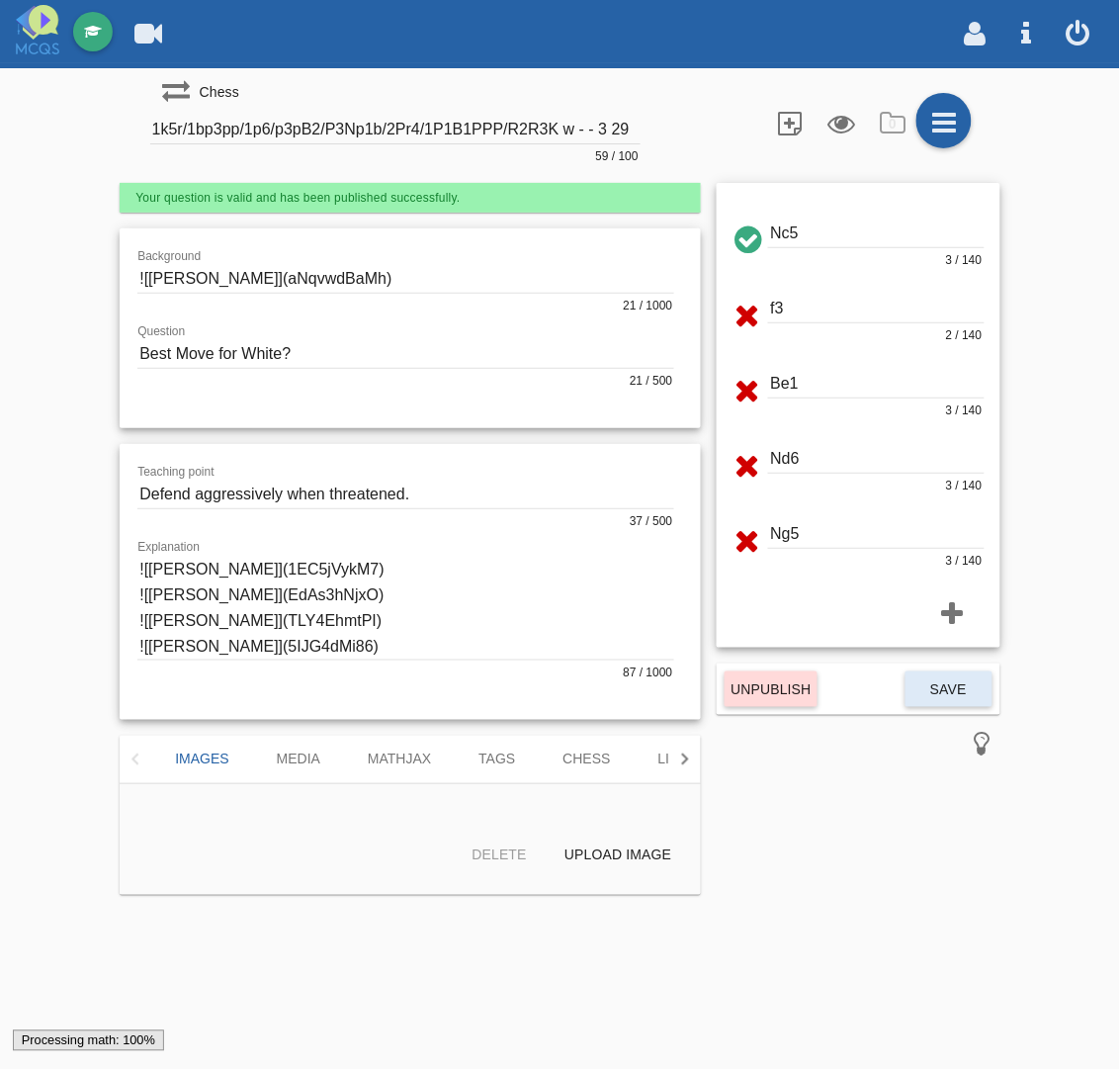 scroll, scrollTop: 0, scrollLeft: 0, axis: both 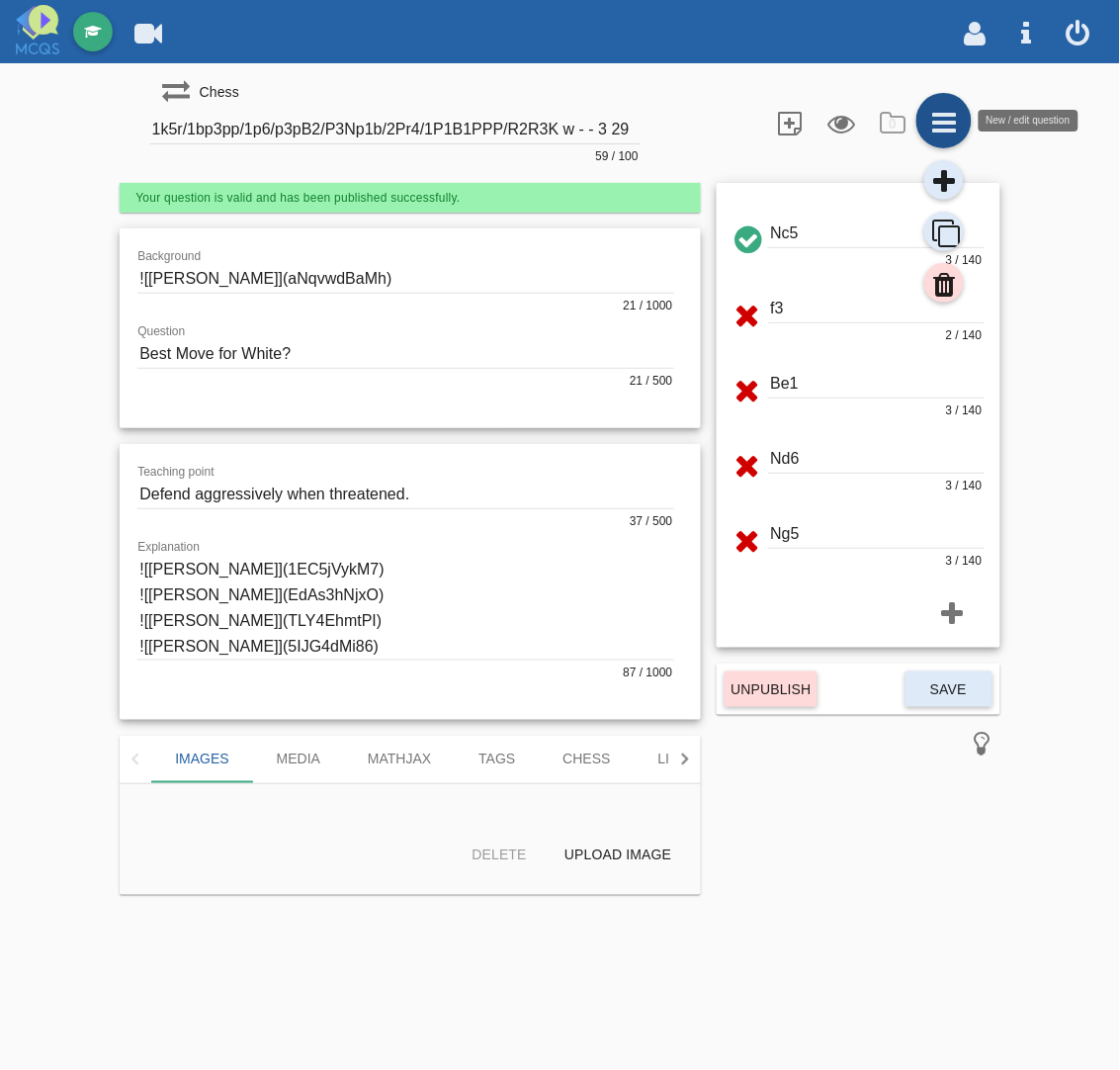 click at bounding box center (944, 121) 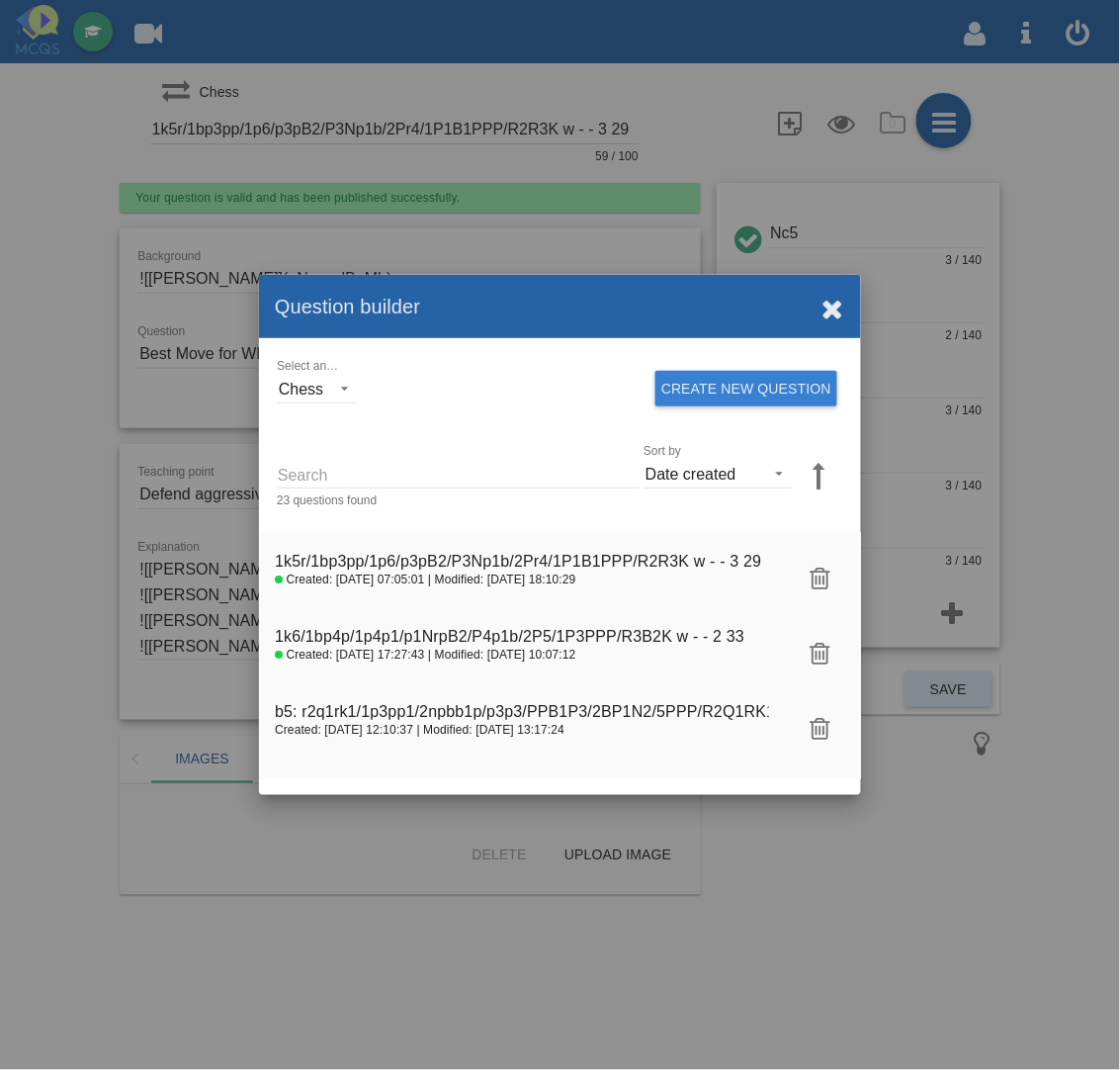 drag, startPoint x: 1020, startPoint y: 745, endPoint x: 1036, endPoint y: 748, distance: 16.27882 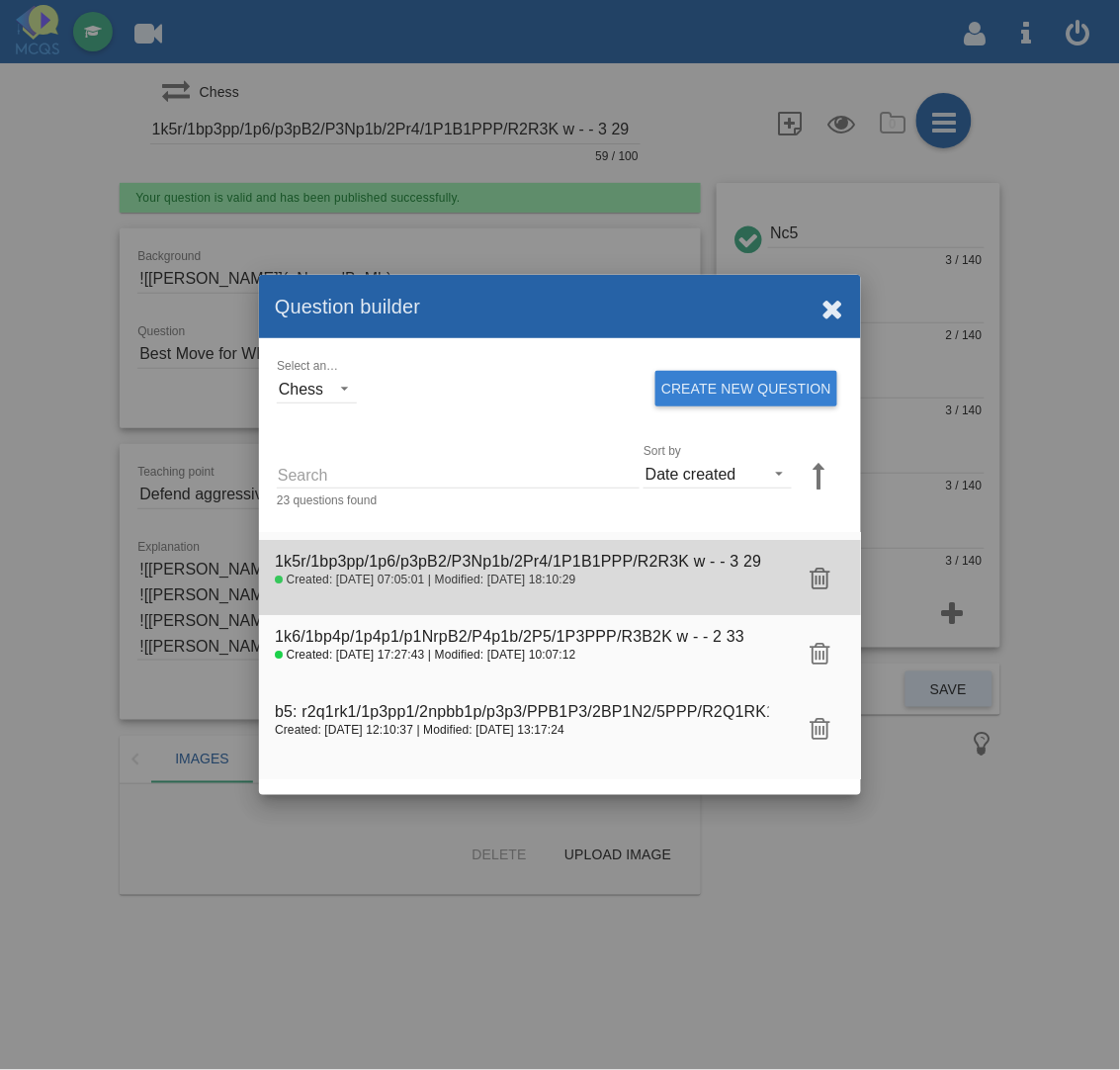 click on "1k5r/1bp3pp/1p6/p3pB2/P3Np1b/2Pr4/1P1B1PPP/R2R3K w - - 3 29" 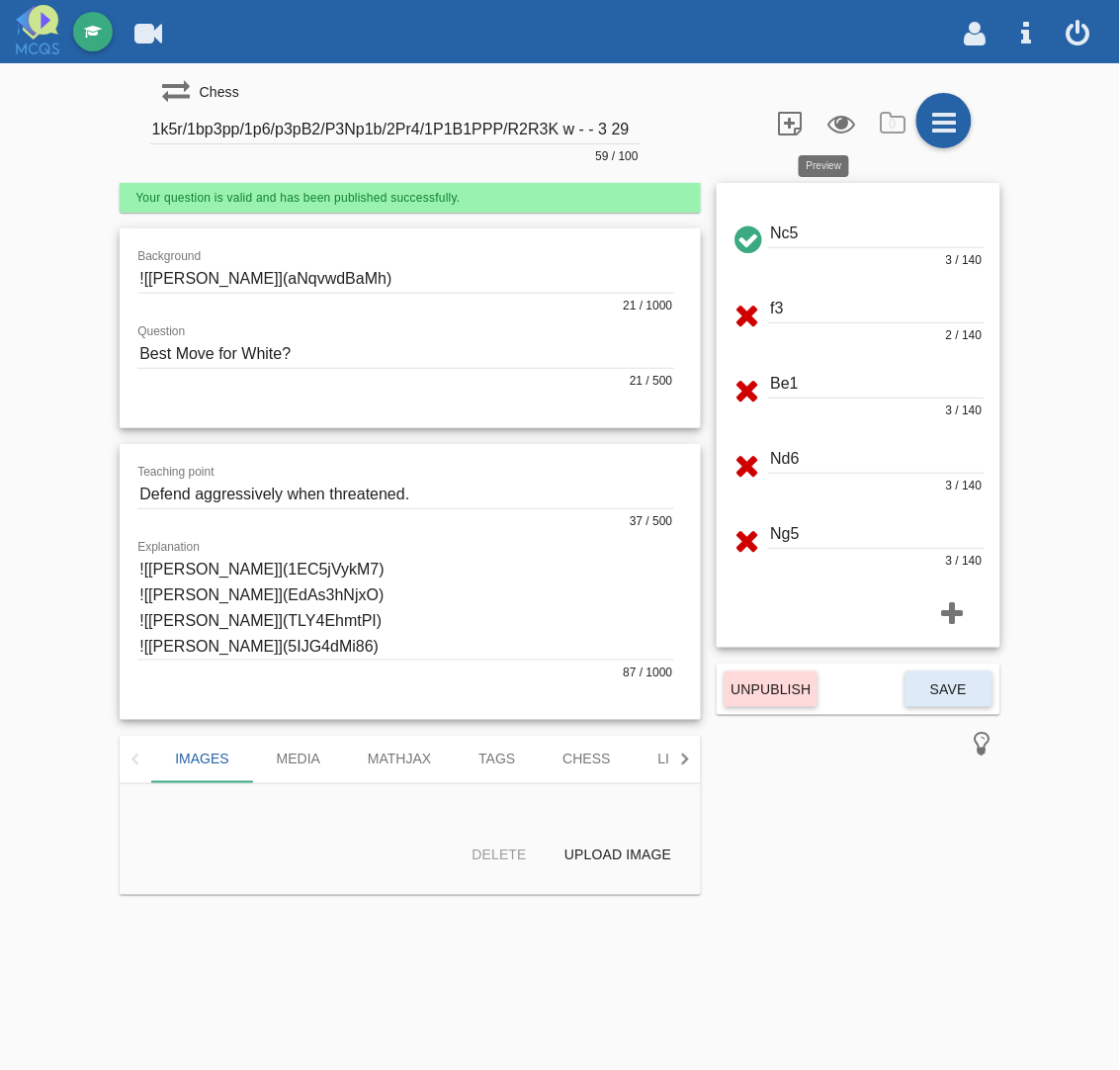 click at bounding box center (839, 122) 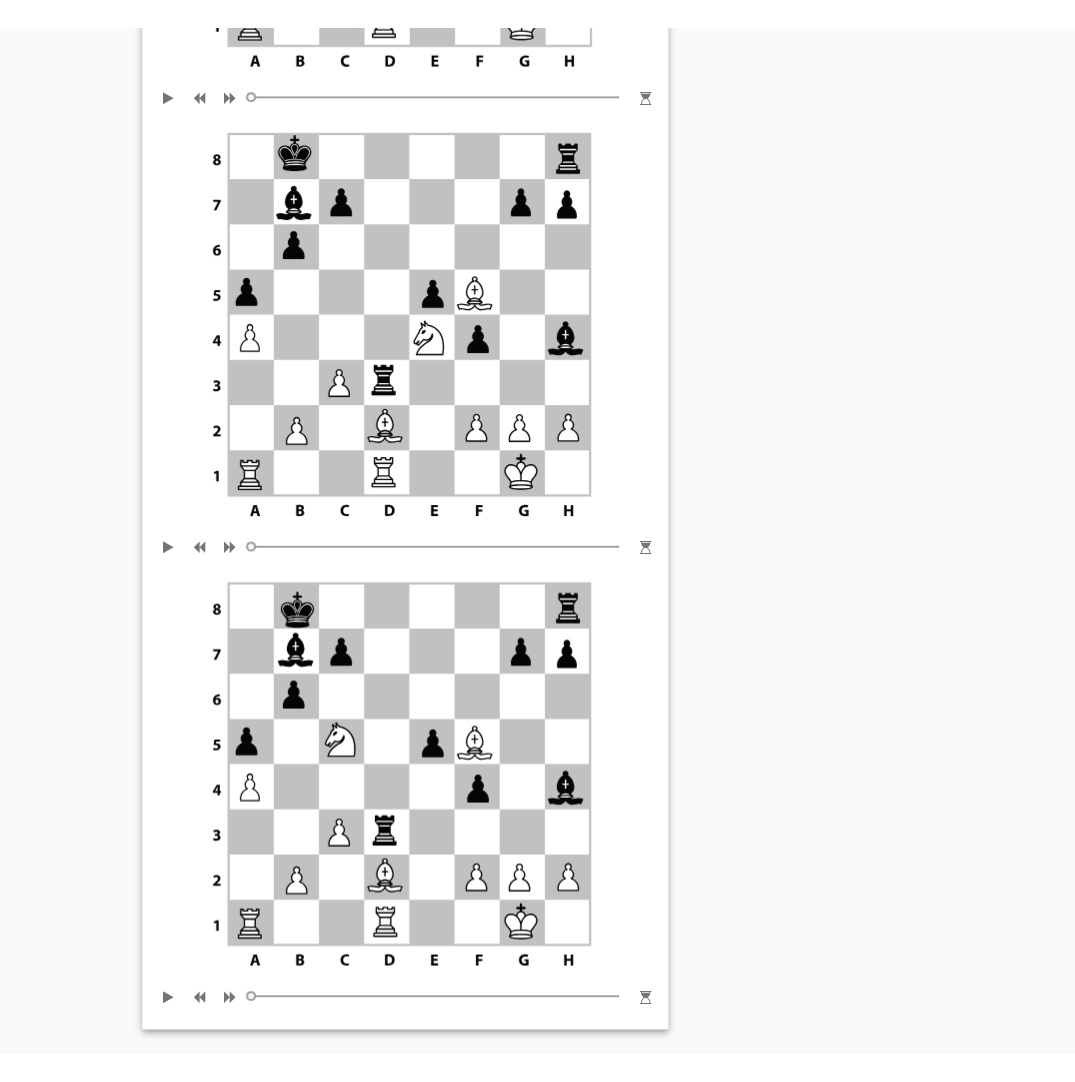 scroll, scrollTop: 1690, scrollLeft: 0, axis: vertical 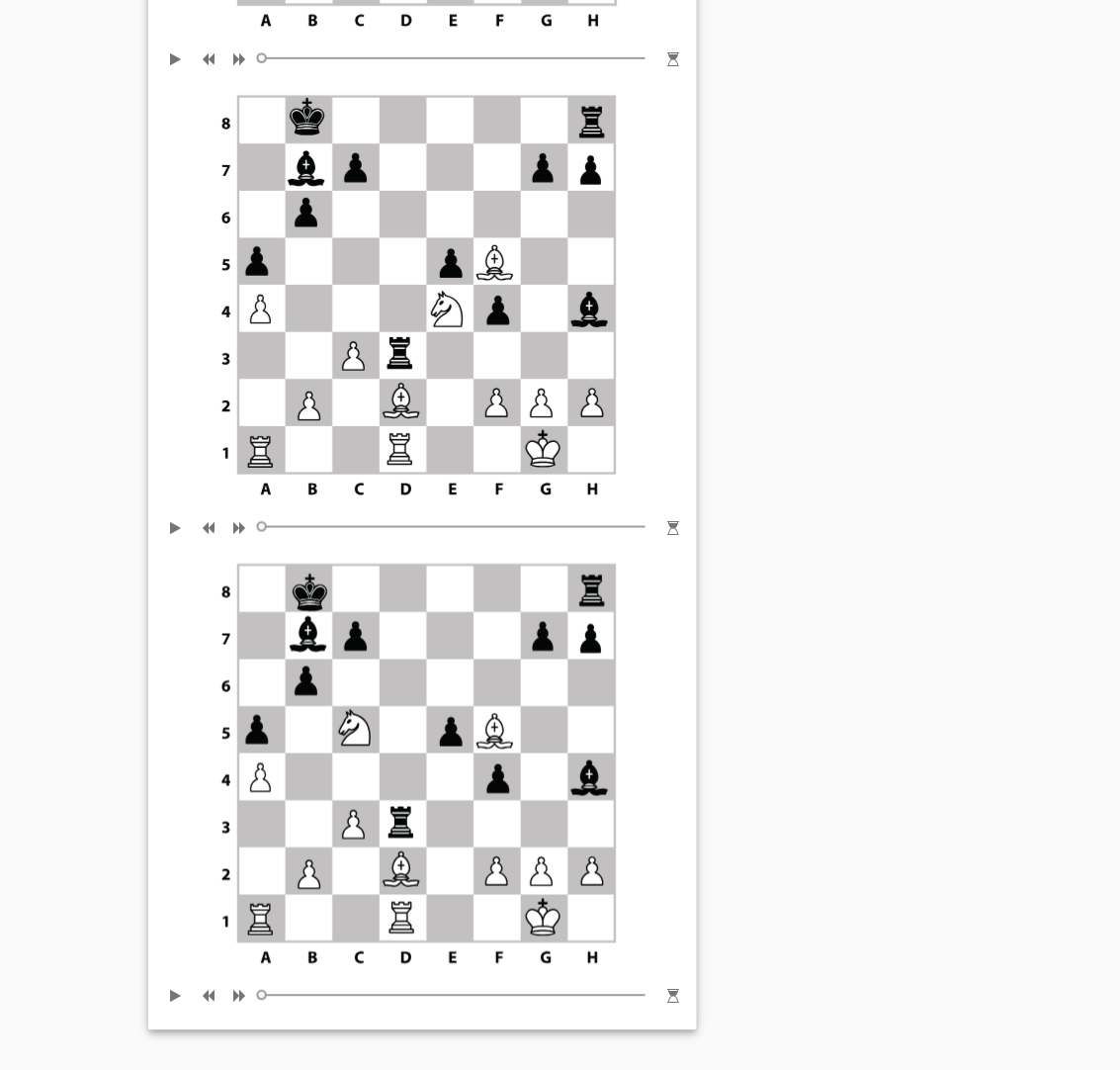 click on "0
Best Move for White?
Nd6
Ng5
Nc5
Be1
f3" at bounding box center [560, -223] 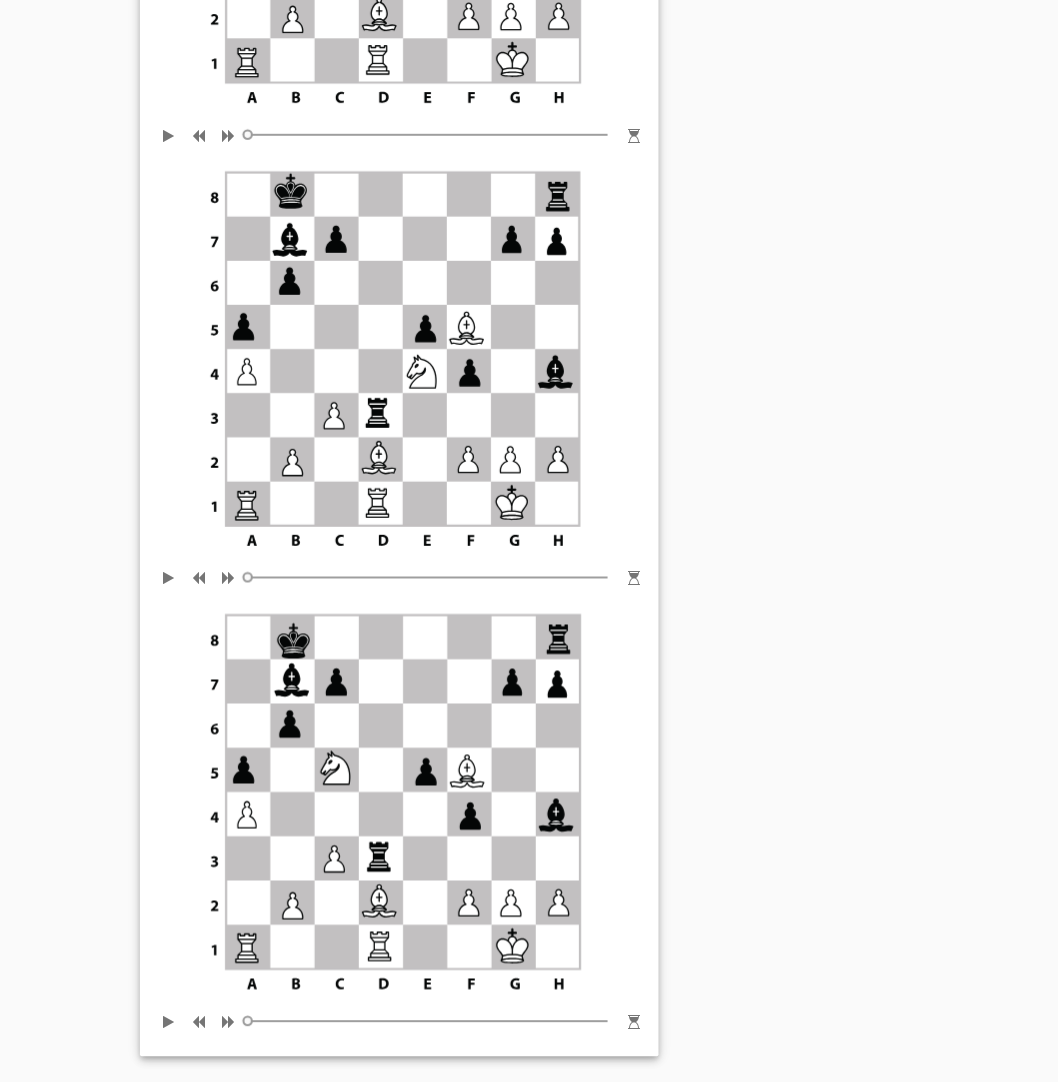 scroll, scrollTop: 1567, scrollLeft: 0, axis: vertical 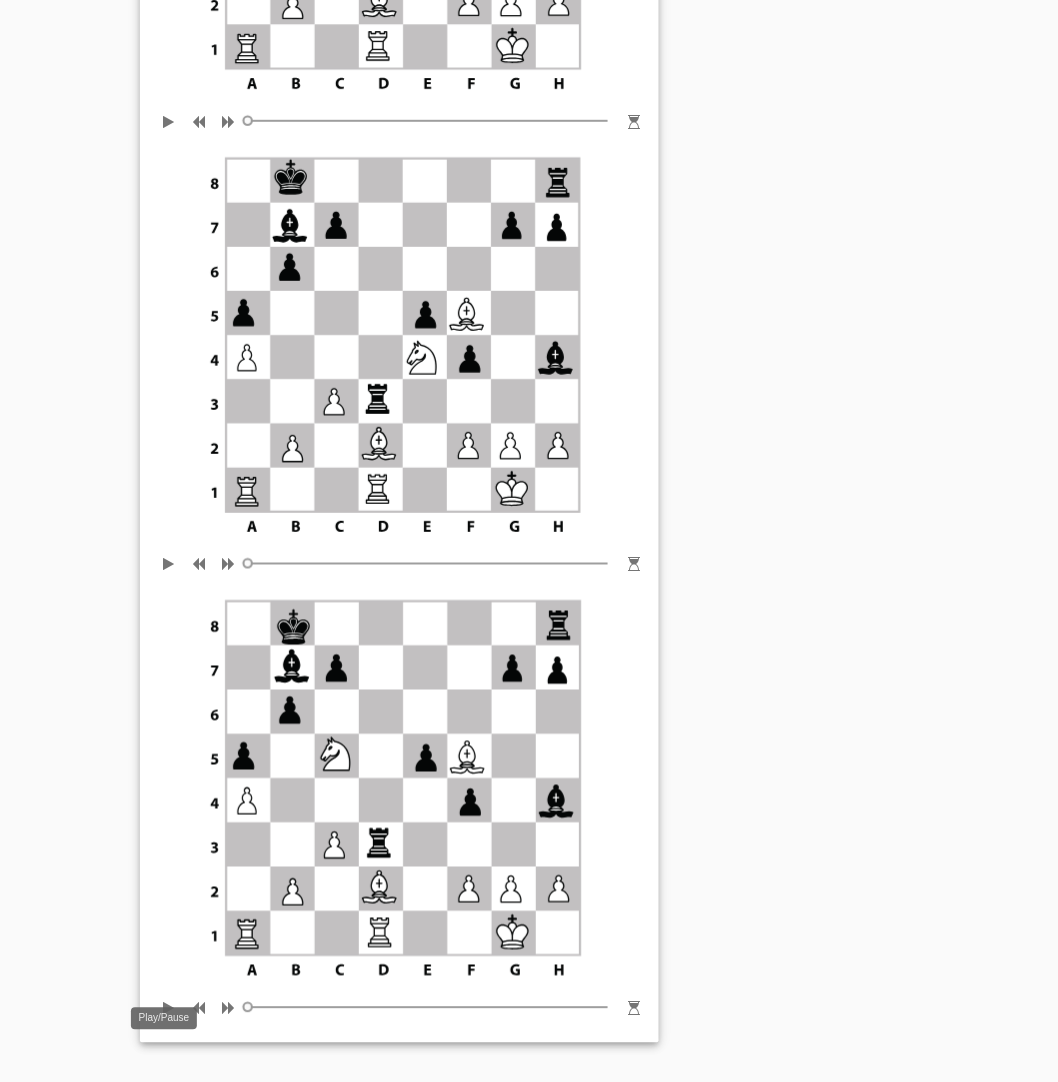 drag, startPoint x: 158, startPoint y: 978, endPoint x: 112, endPoint y: 981, distance: 46.09772 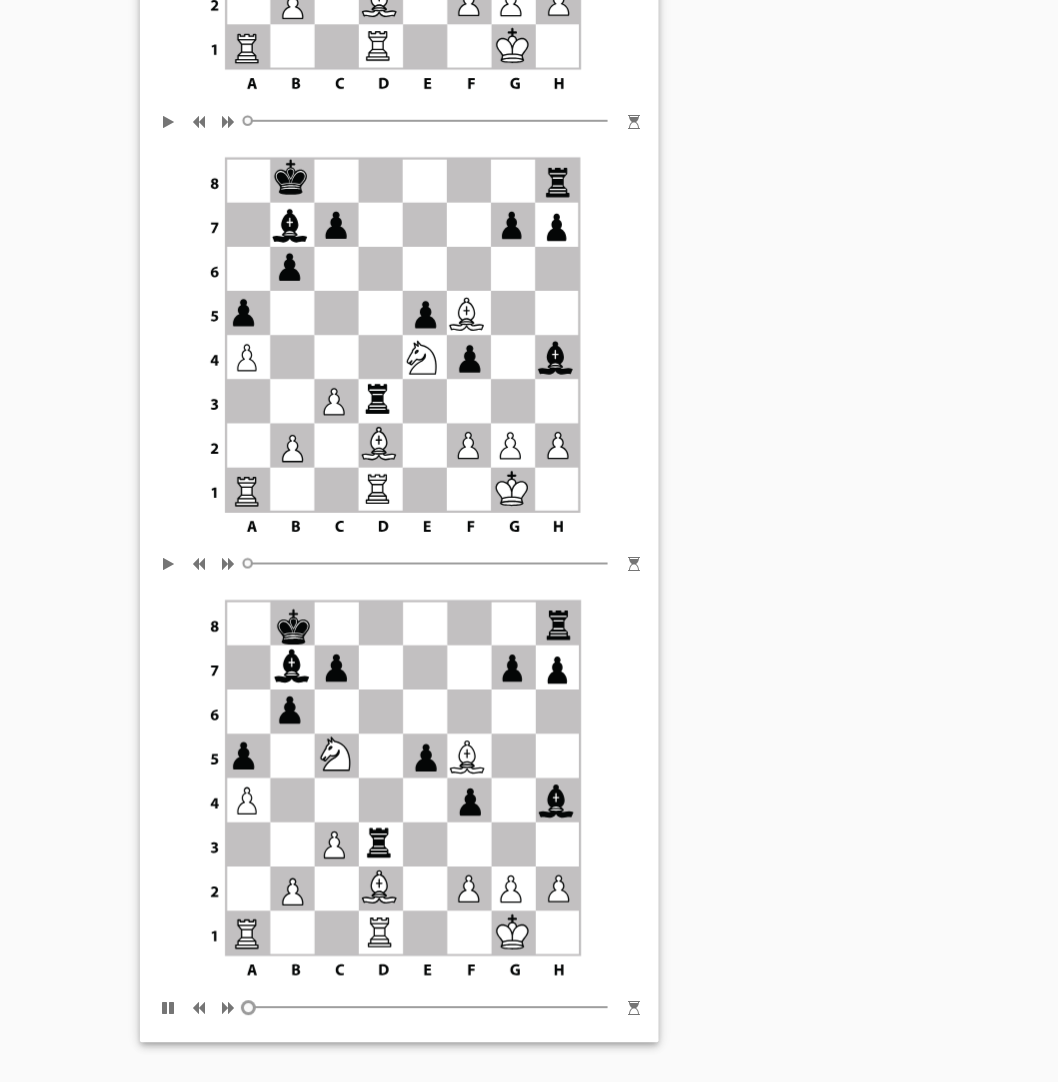 drag, startPoint x: 363, startPoint y: 981, endPoint x: 237, endPoint y: 978, distance: 126.035706 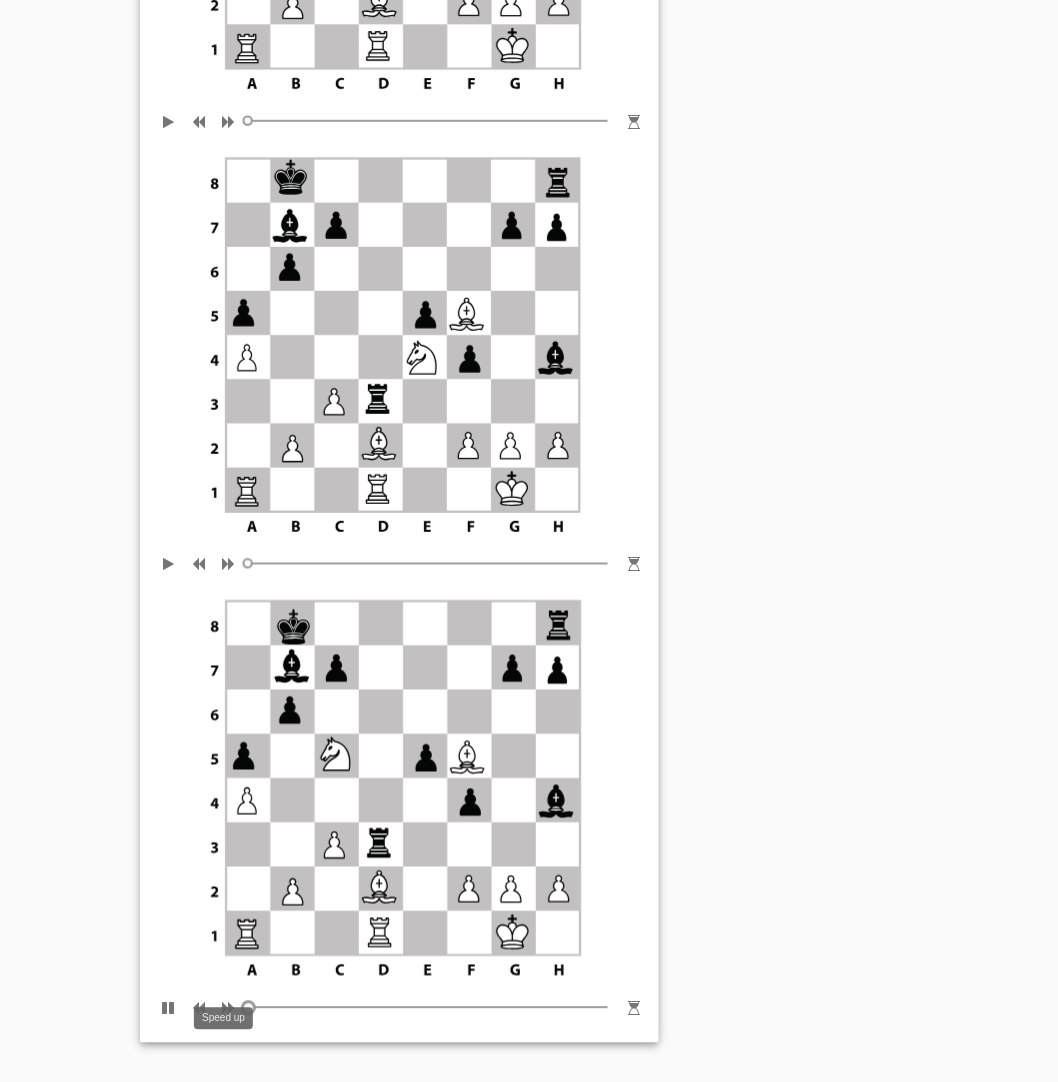 drag, startPoint x: 268, startPoint y: 978, endPoint x: 193, endPoint y: 985, distance: 75.32596 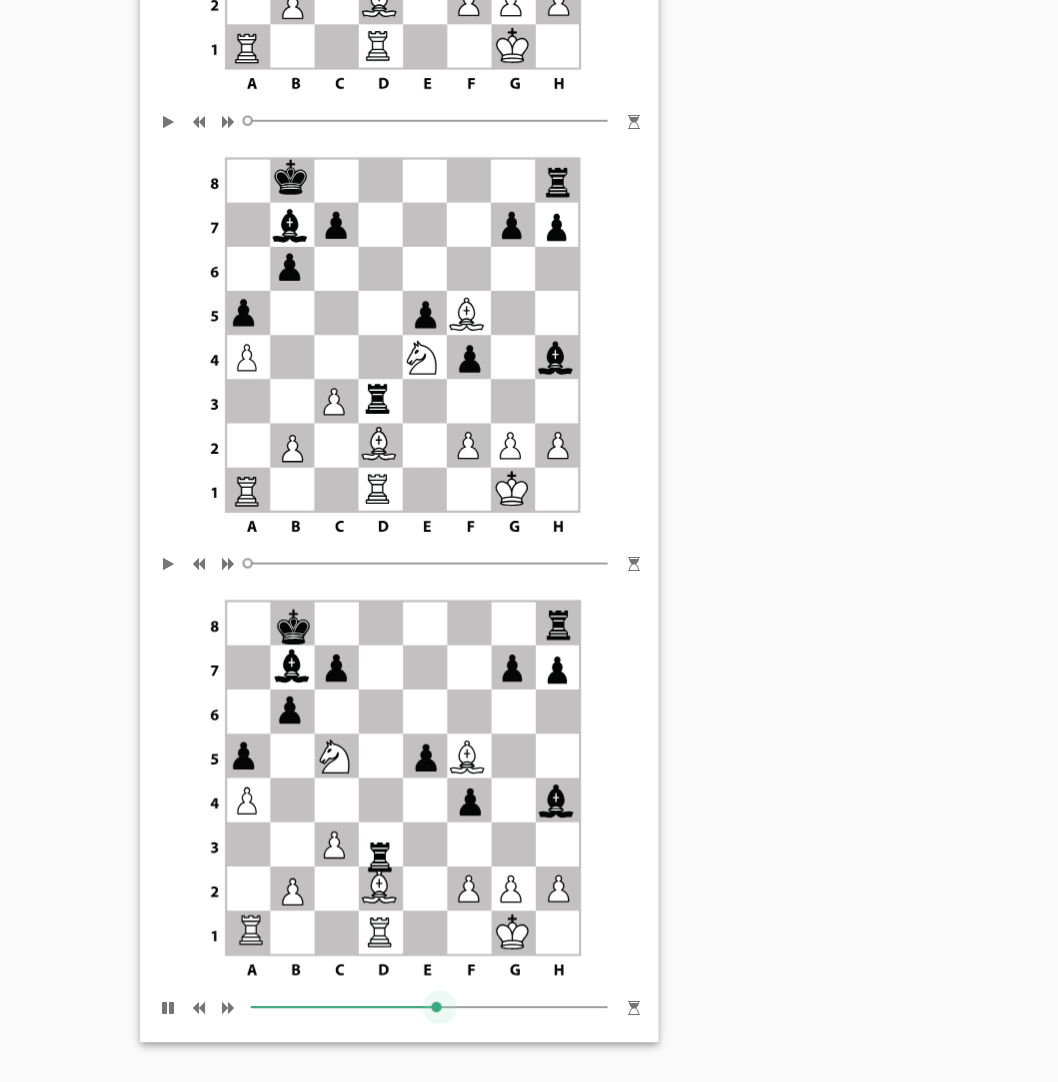 click on "Refresh" at bounding box center [796, 130] 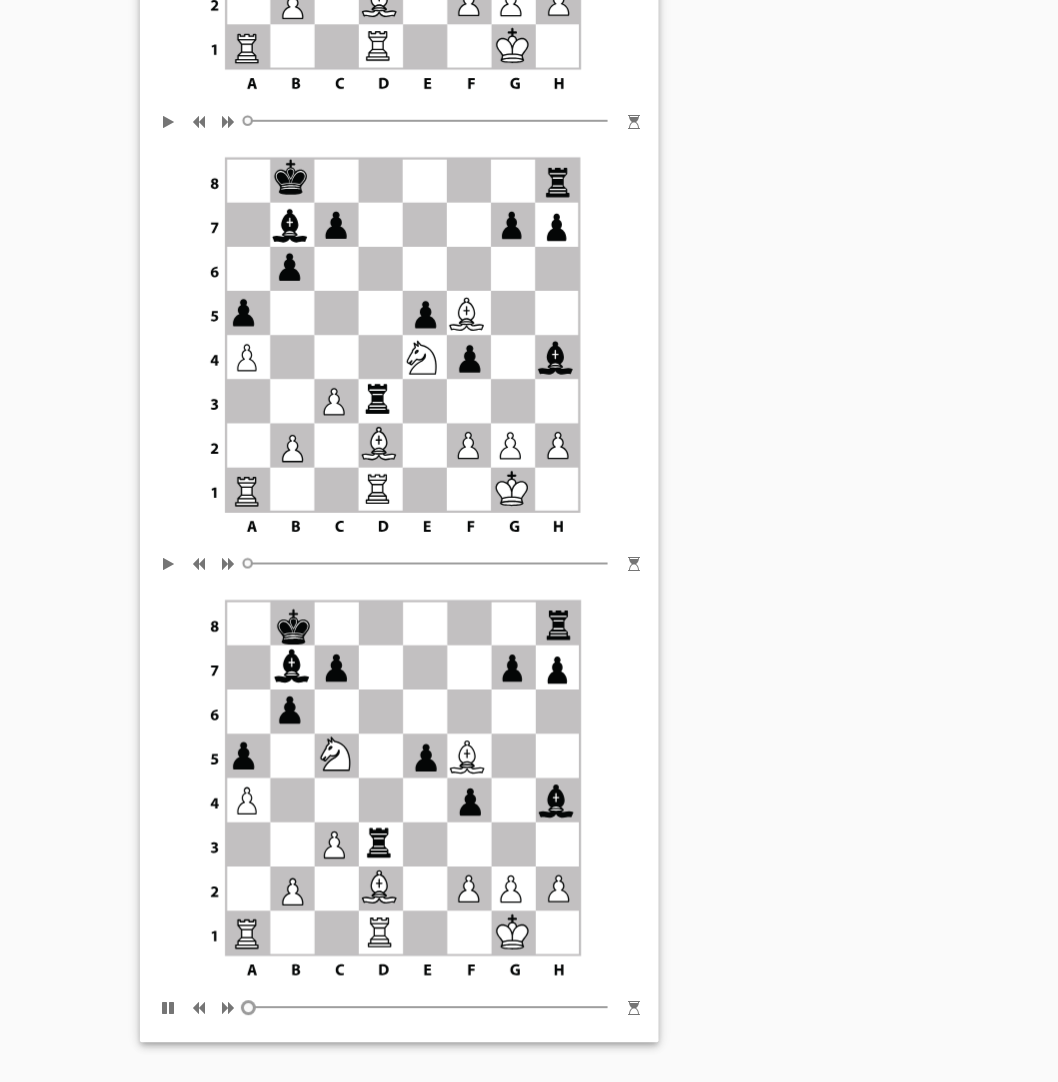 drag, startPoint x: 492, startPoint y: 977, endPoint x: 237, endPoint y: 968, distance: 255.15877 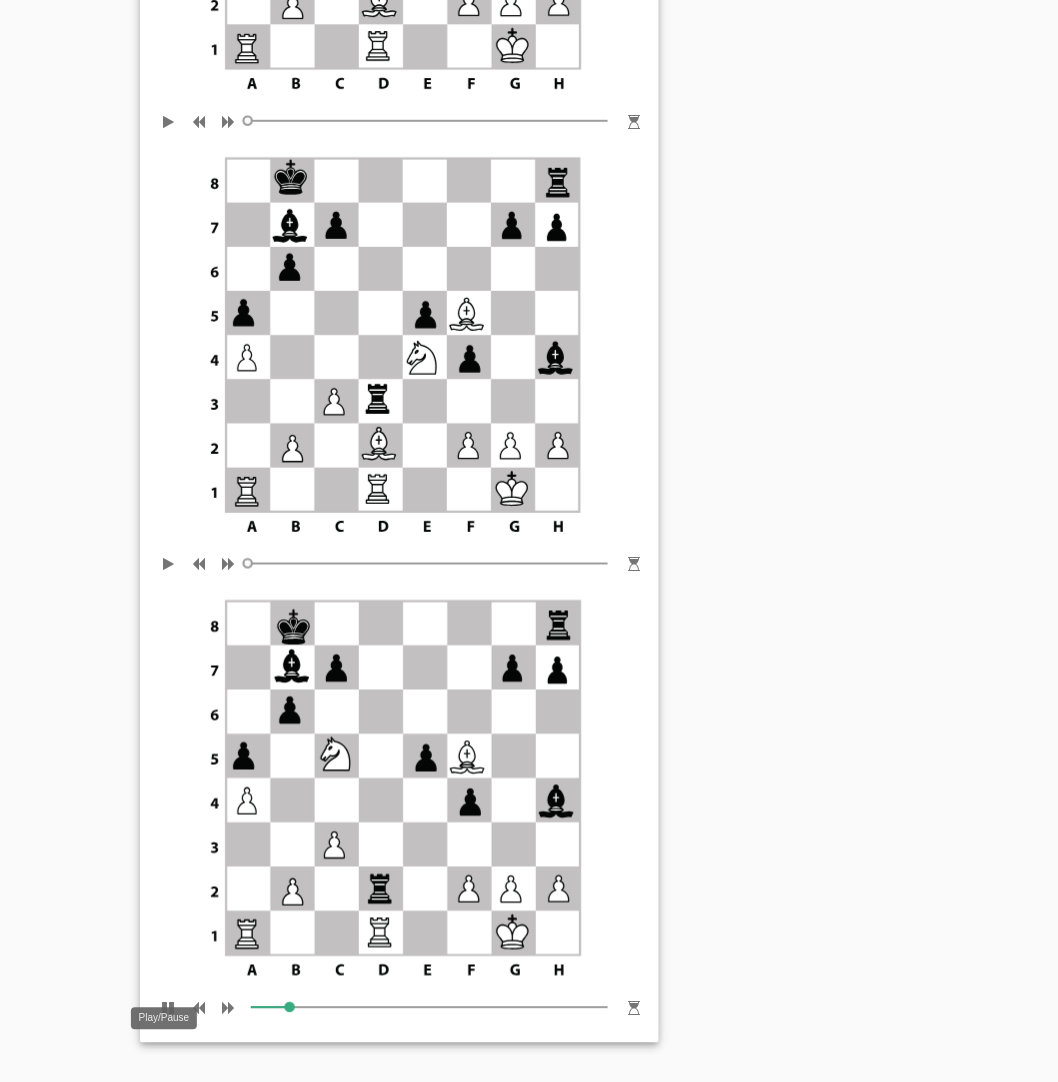 click at bounding box center [168, 1004] 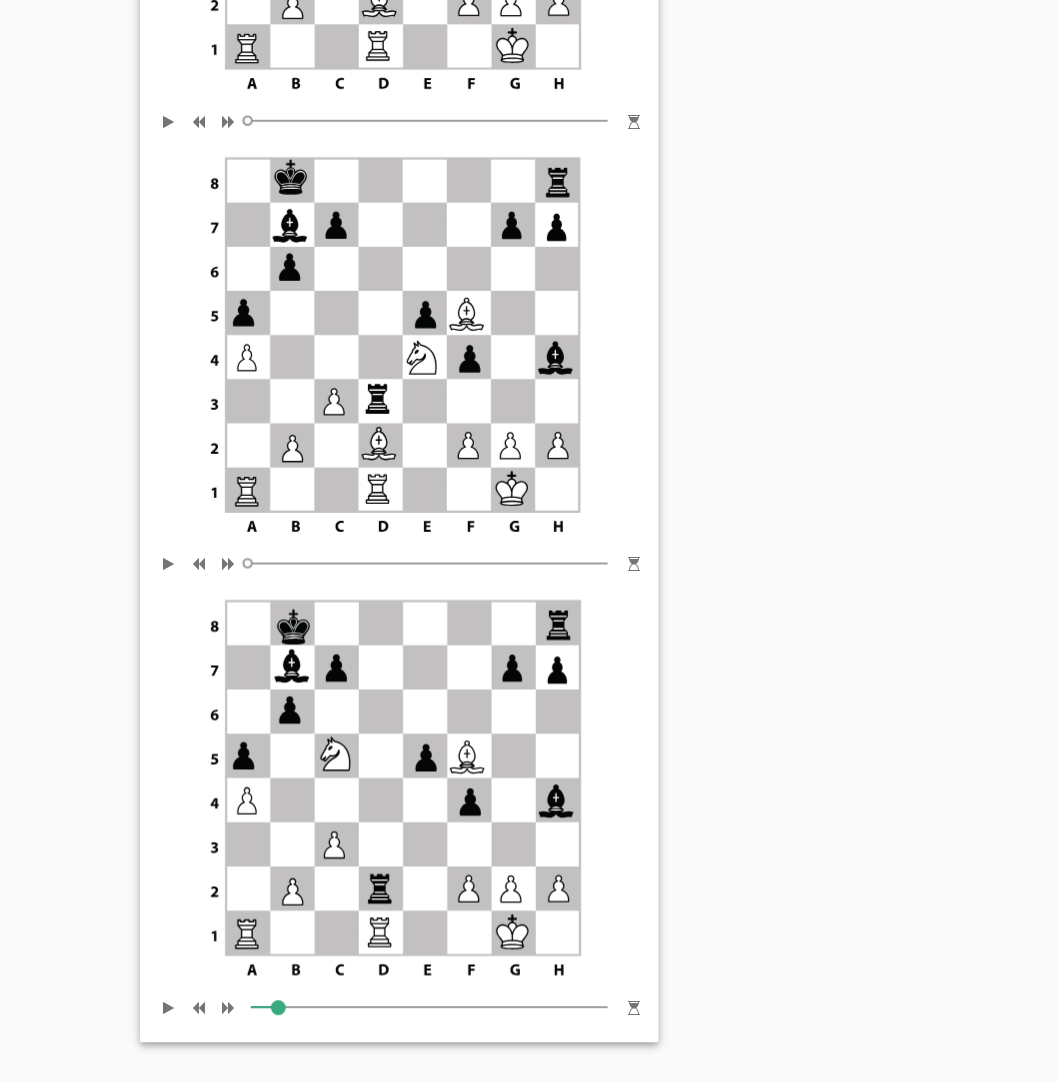 click at bounding box center [276, 1006] 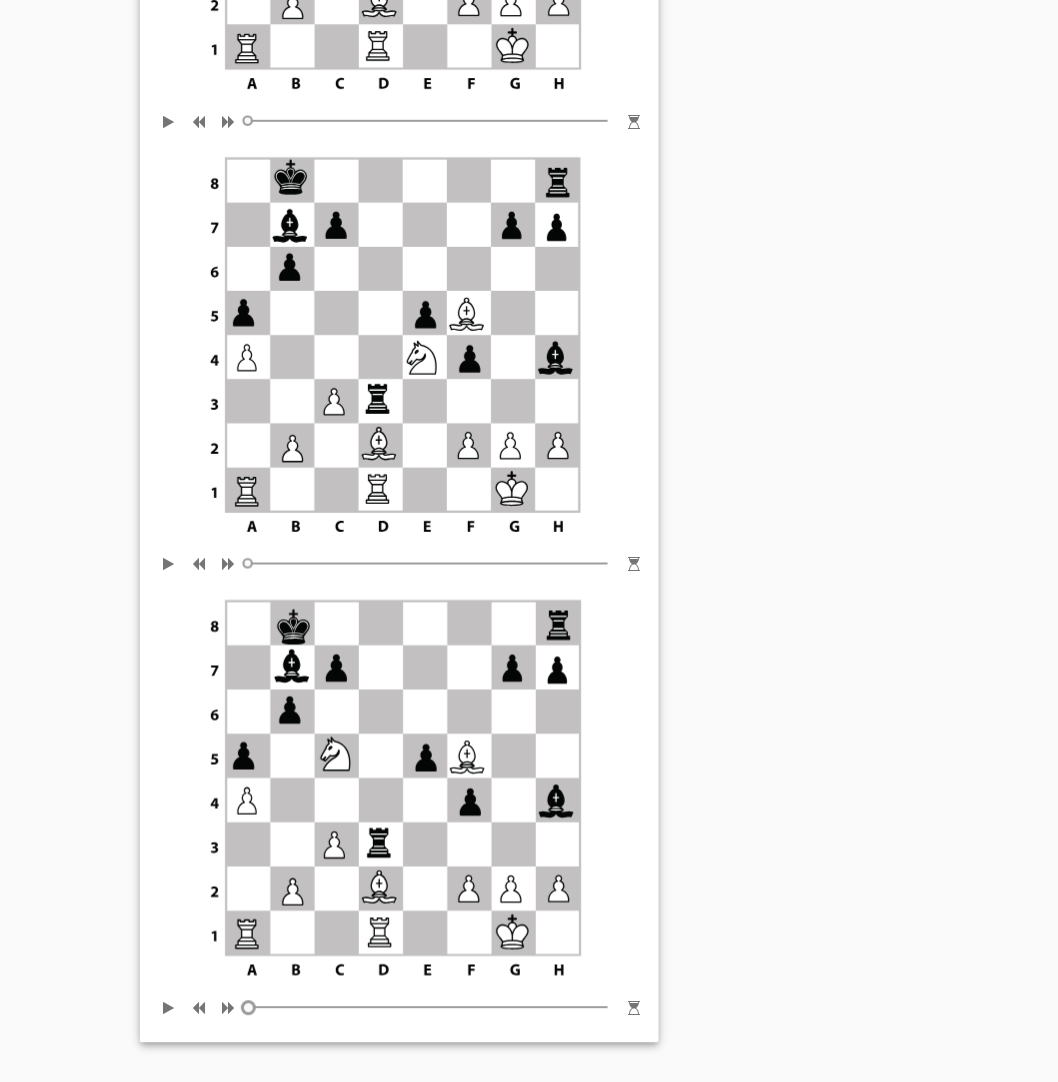 drag, startPoint x: 271, startPoint y: 980, endPoint x: 145, endPoint y: 986, distance: 126.14278 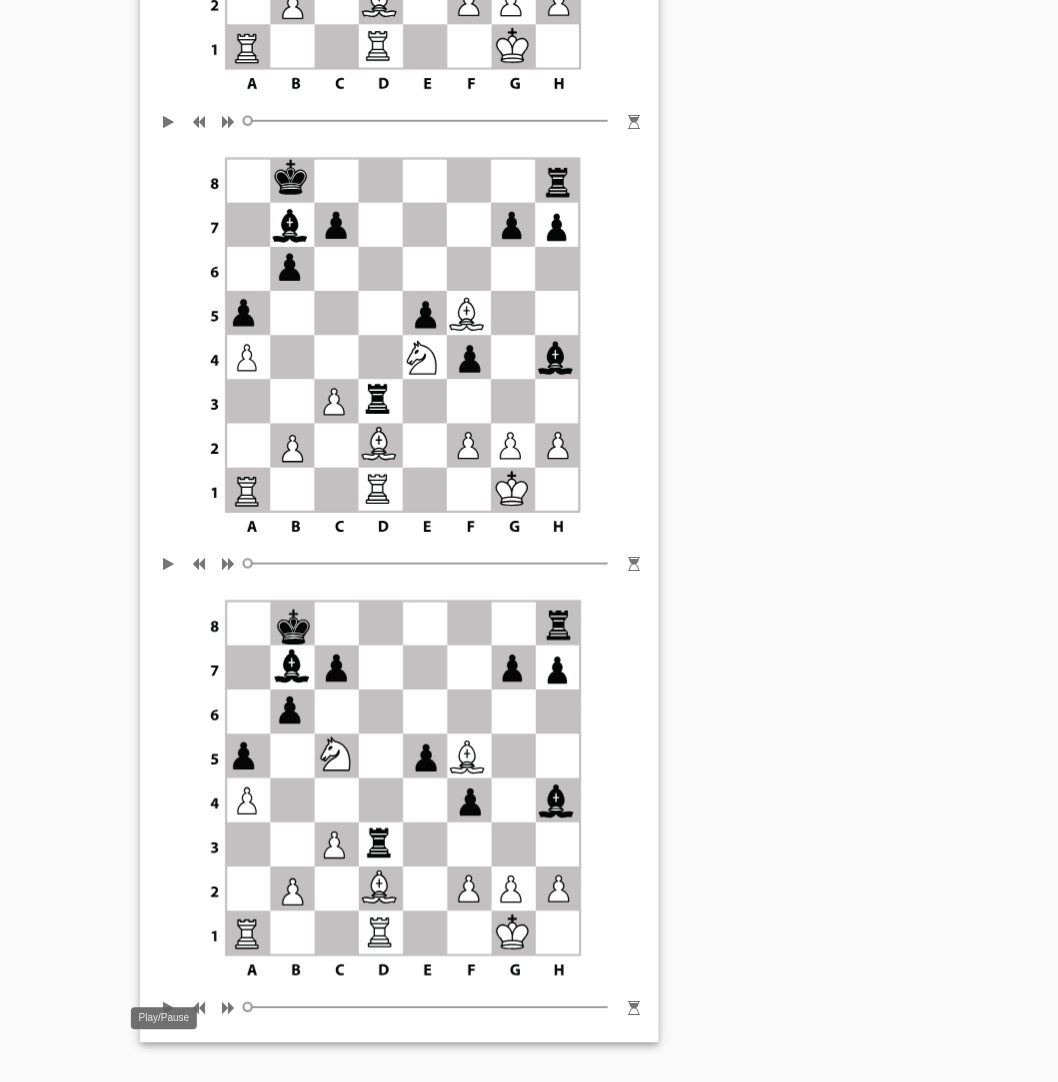 click at bounding box center (168, 1004) 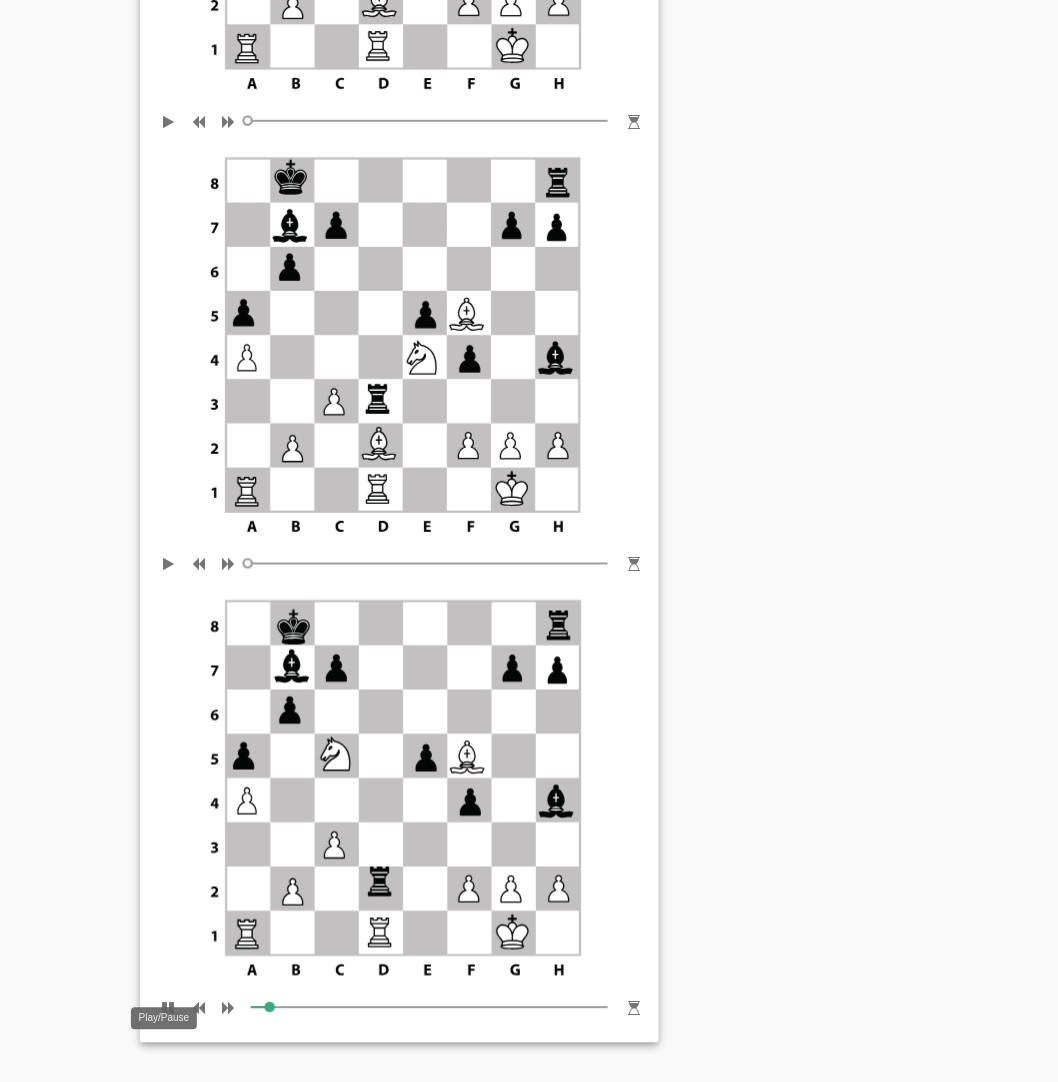 click at bounding box center [168, 1004] 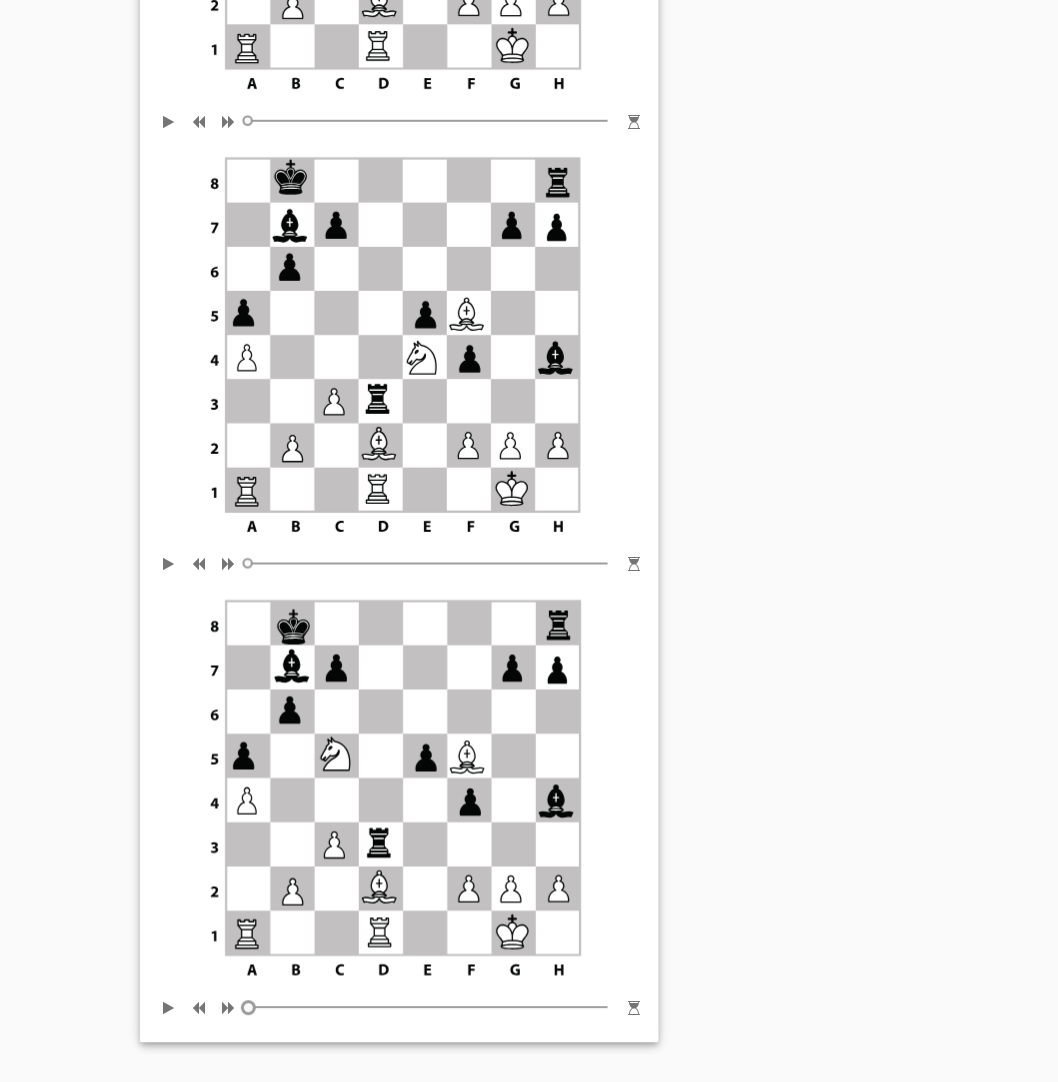 click at bounding box center [246, 1006] 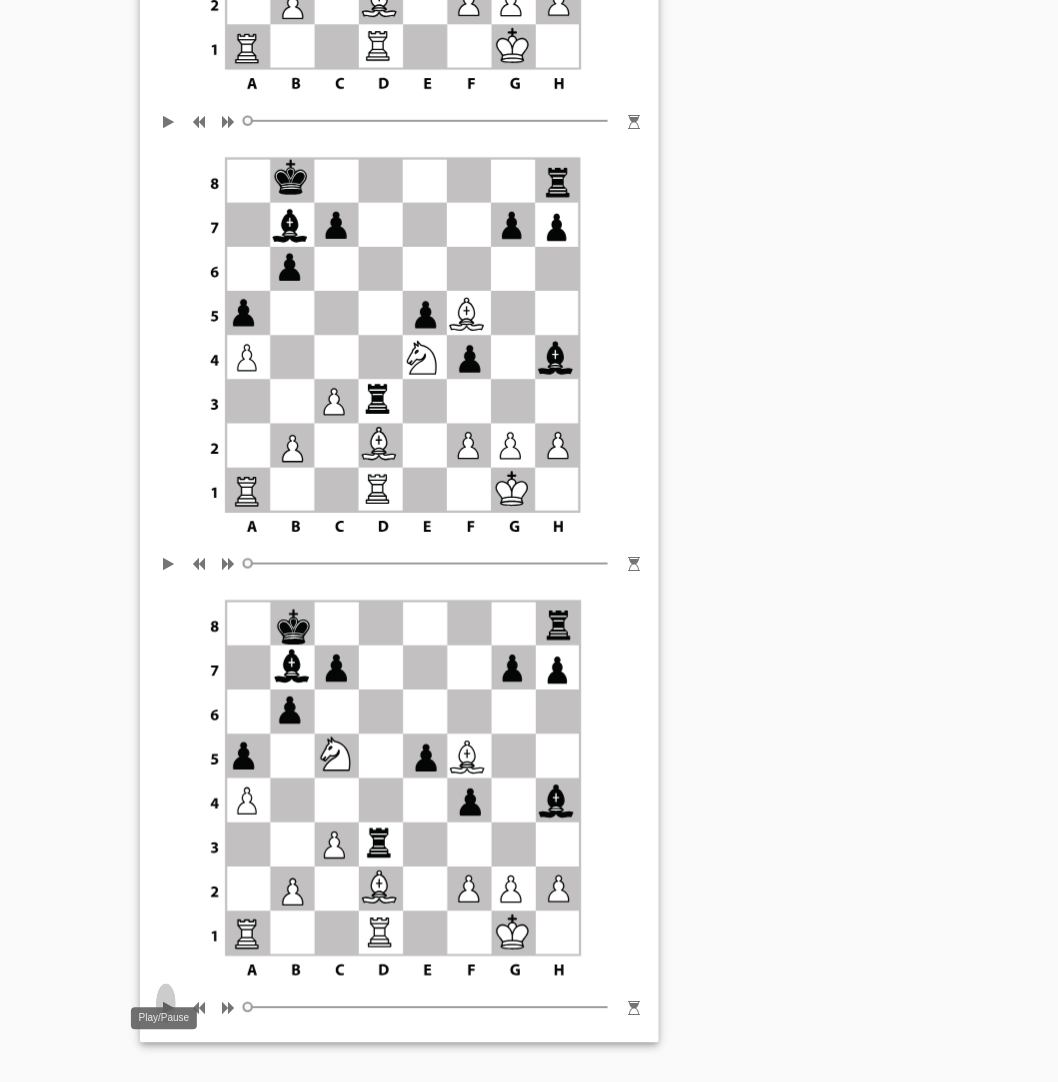 click at bounding box center (168, 1004) 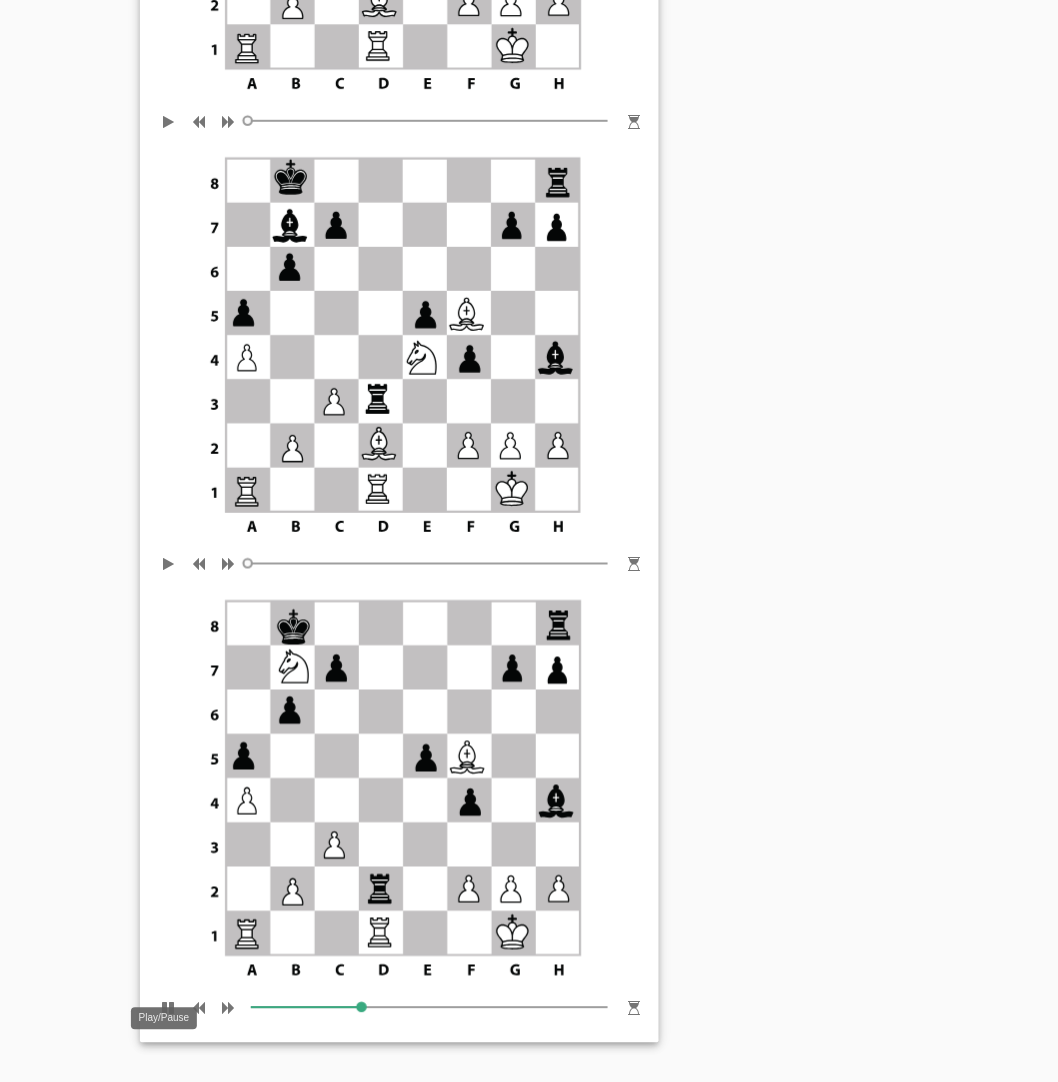 click at bounding box center (168, 1004) 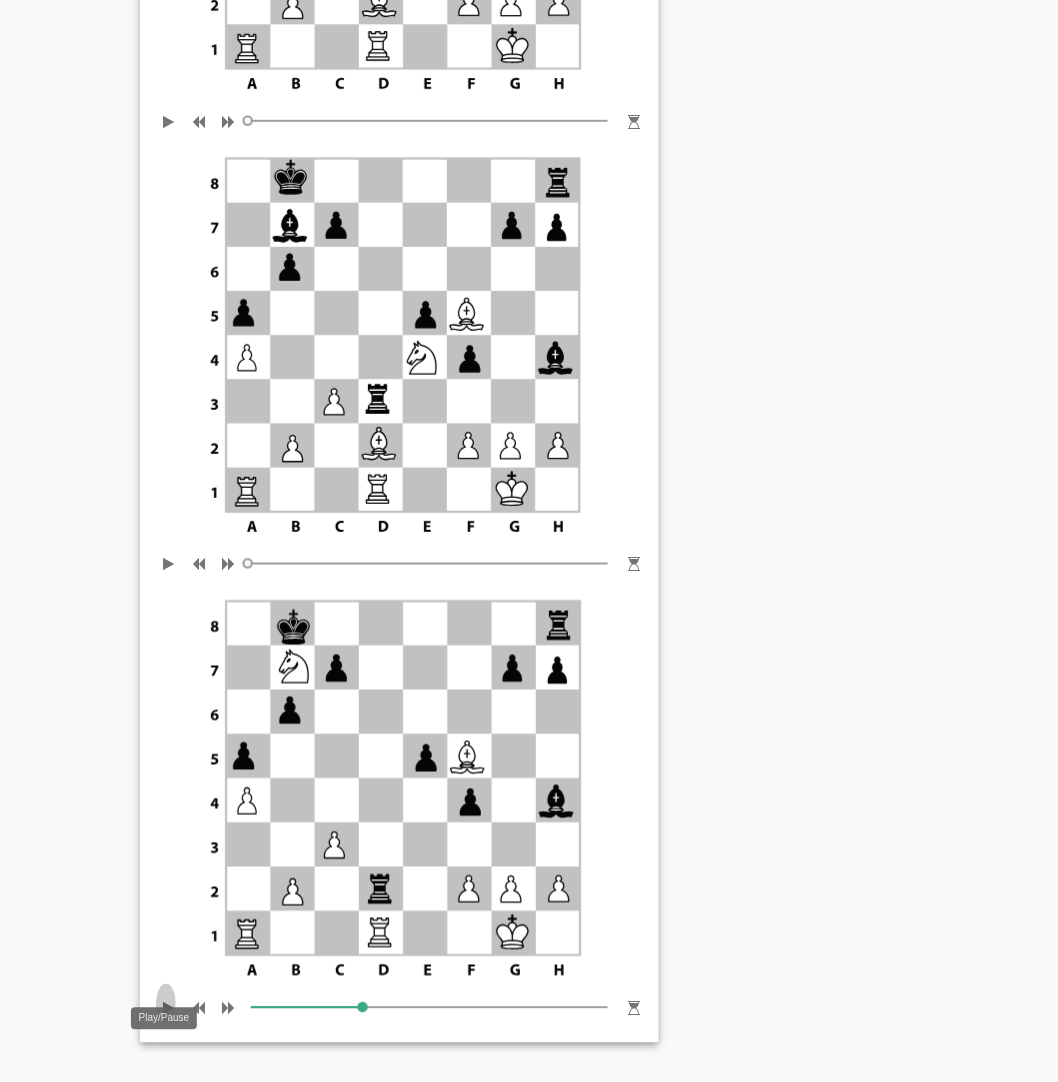 click at bounding box center [166, 1004] 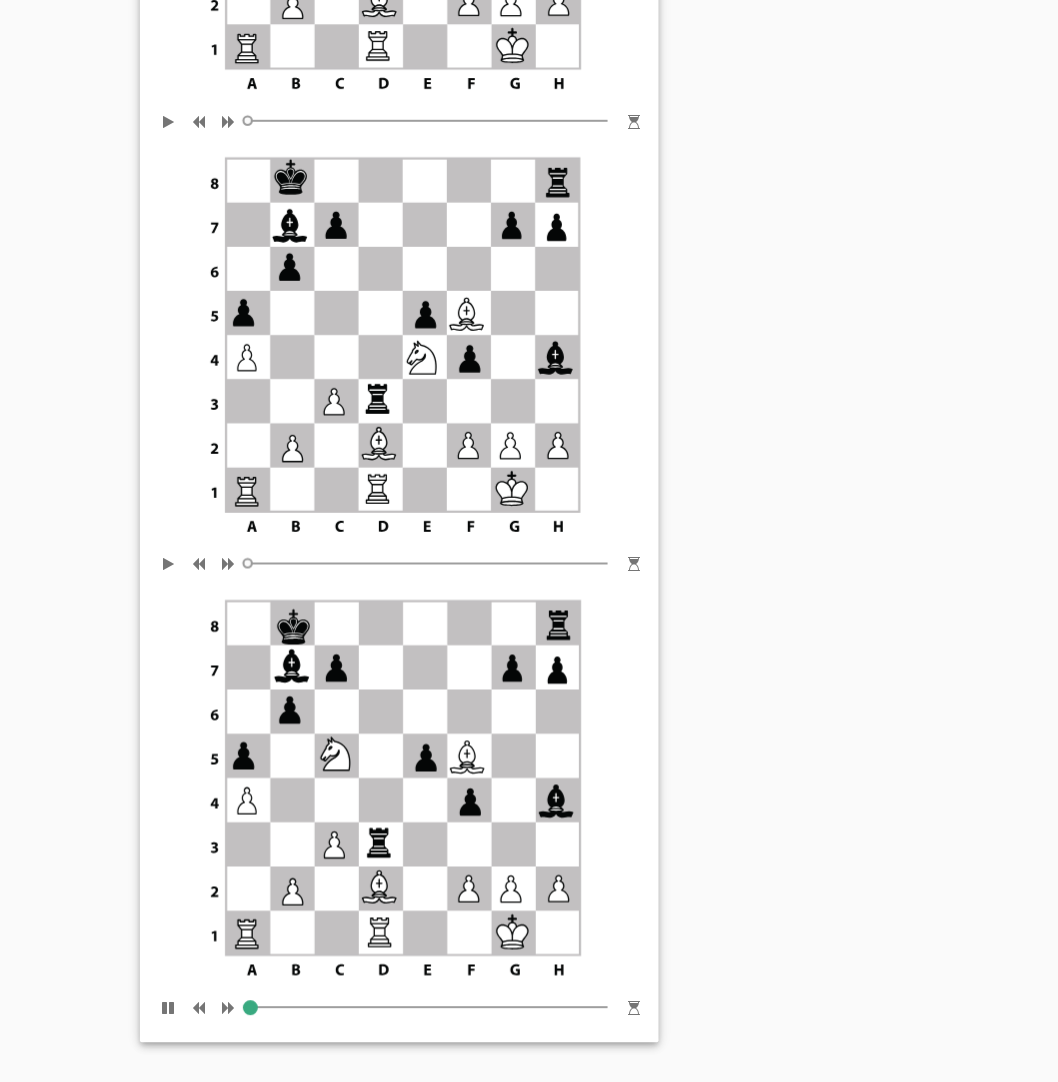 drag, startPoint x: 383, startPoint y: 972, endPoint x: 237, endPoint y: 978, distance: 146.12323 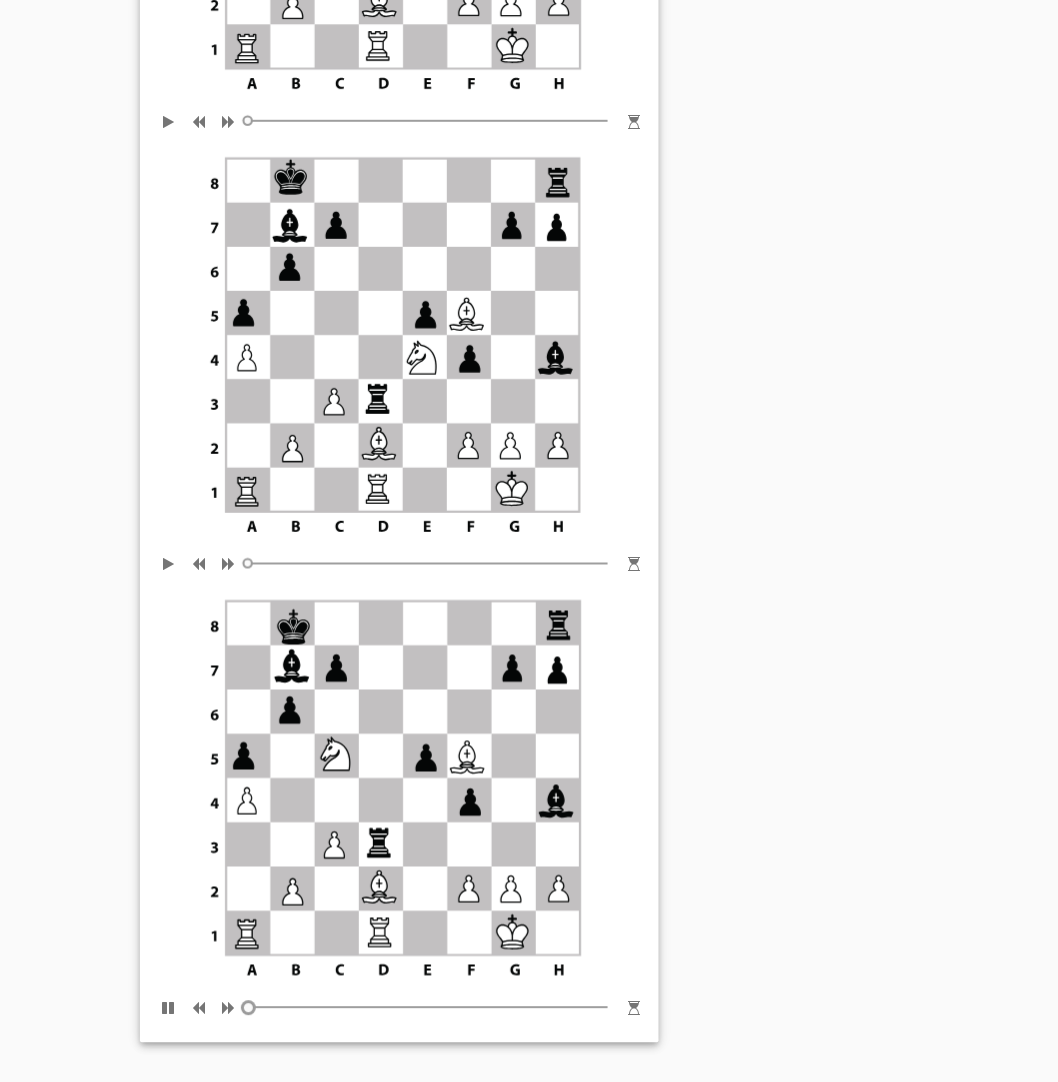 drag, startPoint x: 293, startPoint y: 978, endPoint x: 177, endPoint y: 978, distance: 116 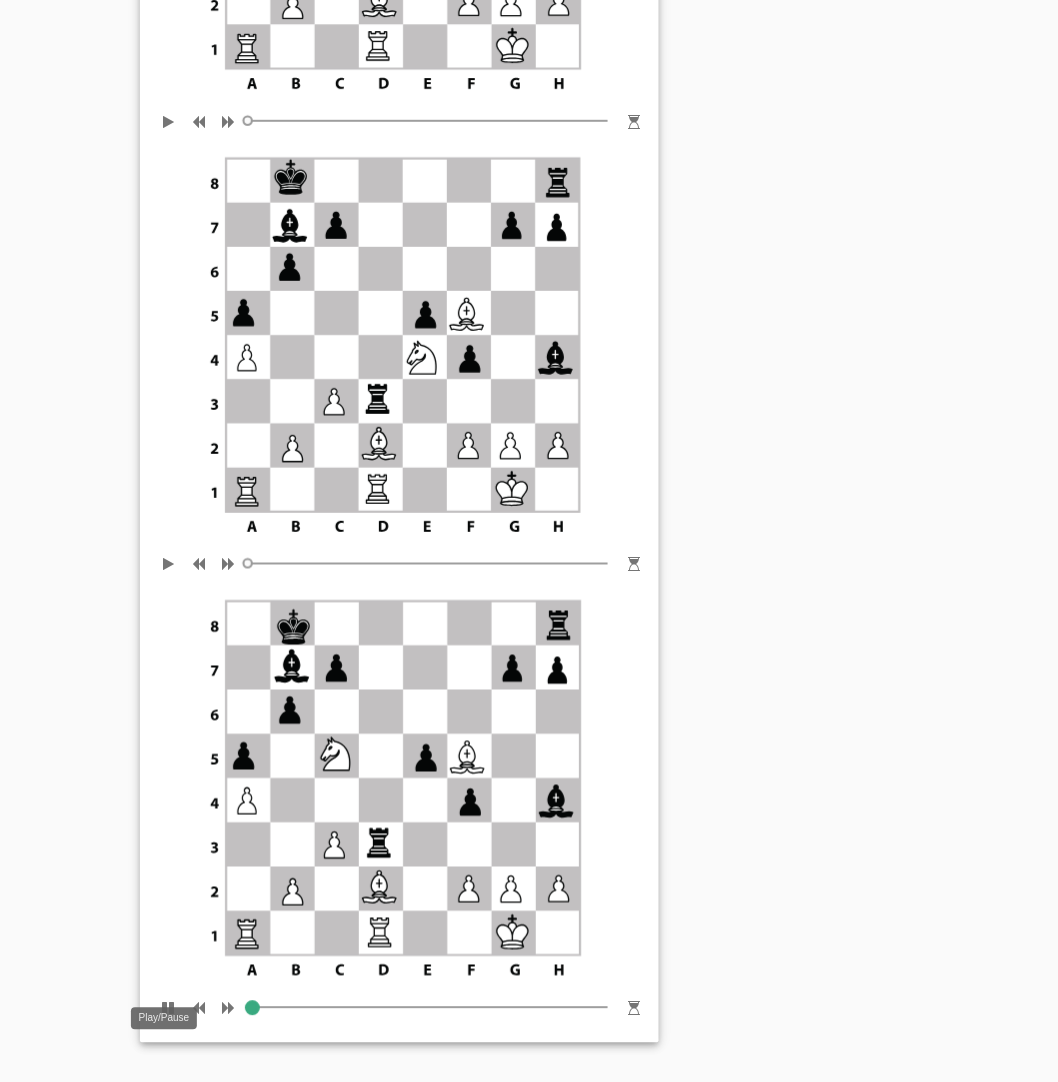 click at bounding box center (168, 1004) 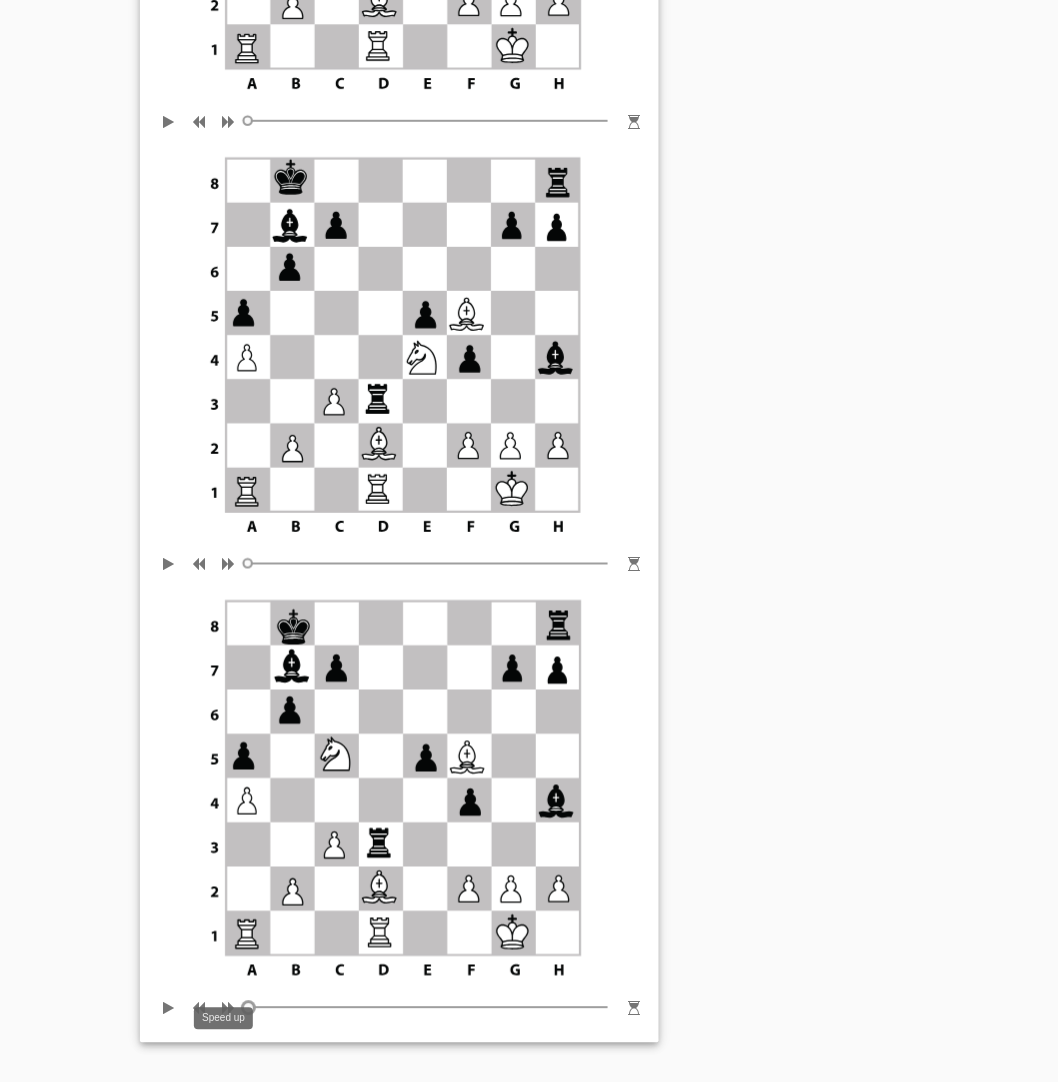 drag, startPoint x: 248, startPoint y: 976, endPoint x: 231, endPoint y: 976, distance: 17 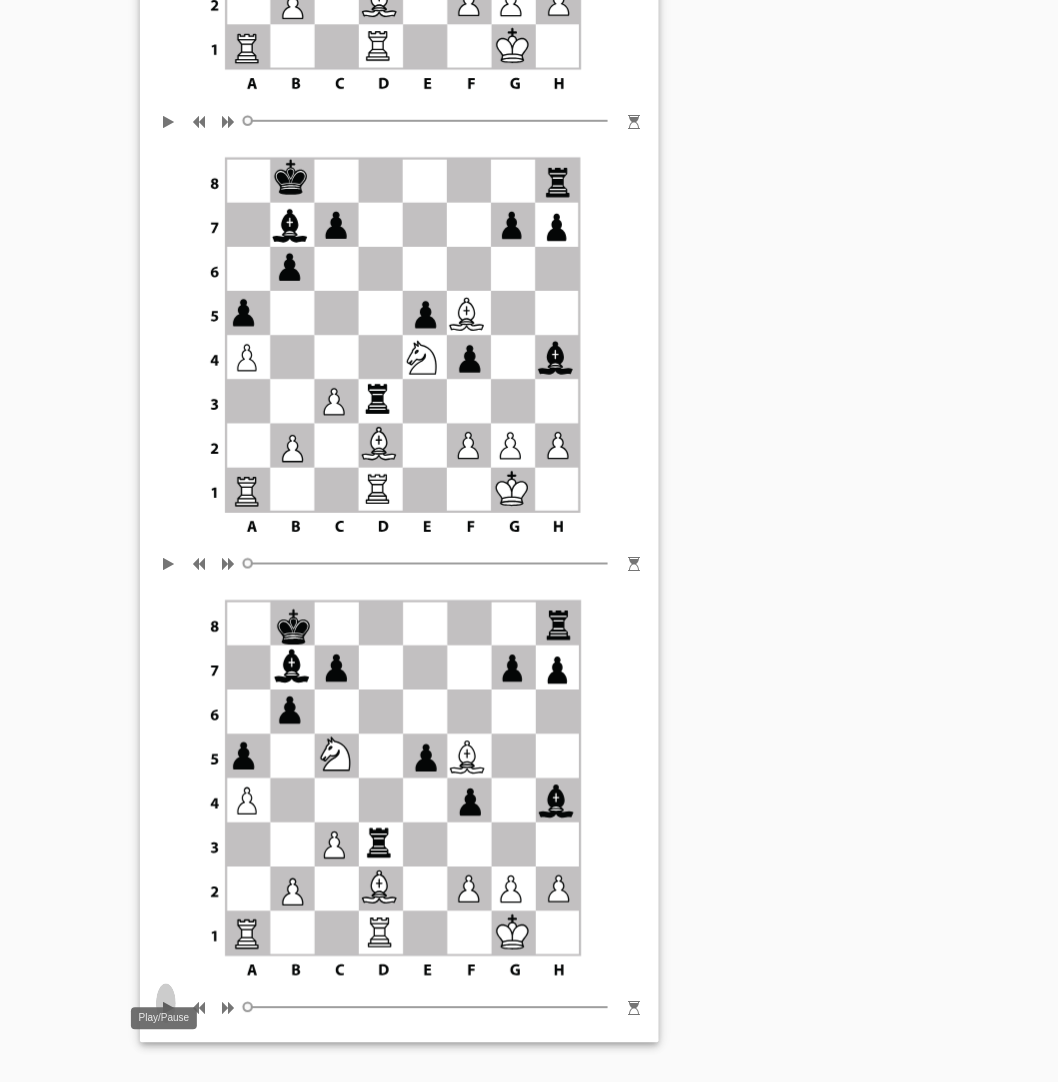 click at bounding box center [168, 1004] 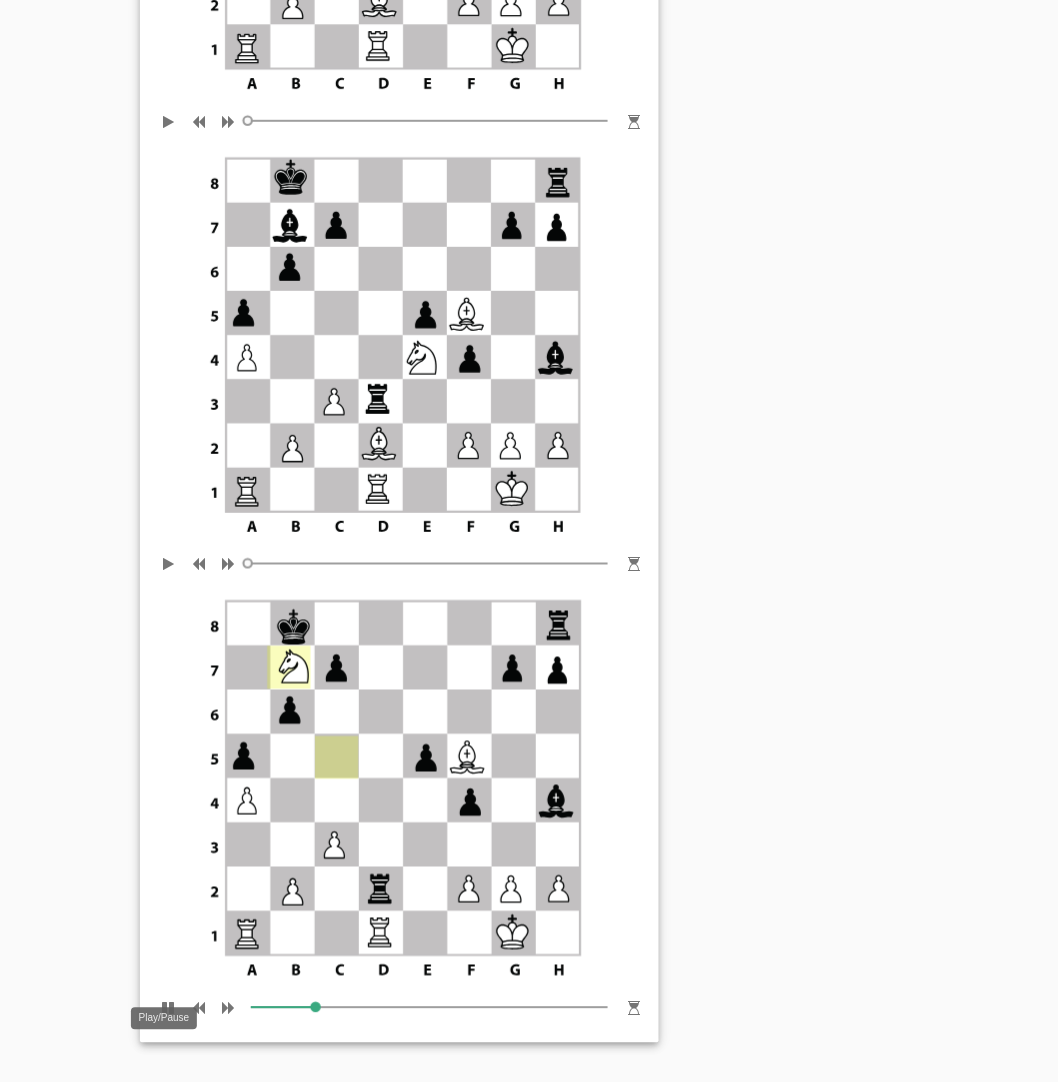 click at bounding box center (168, 1004) 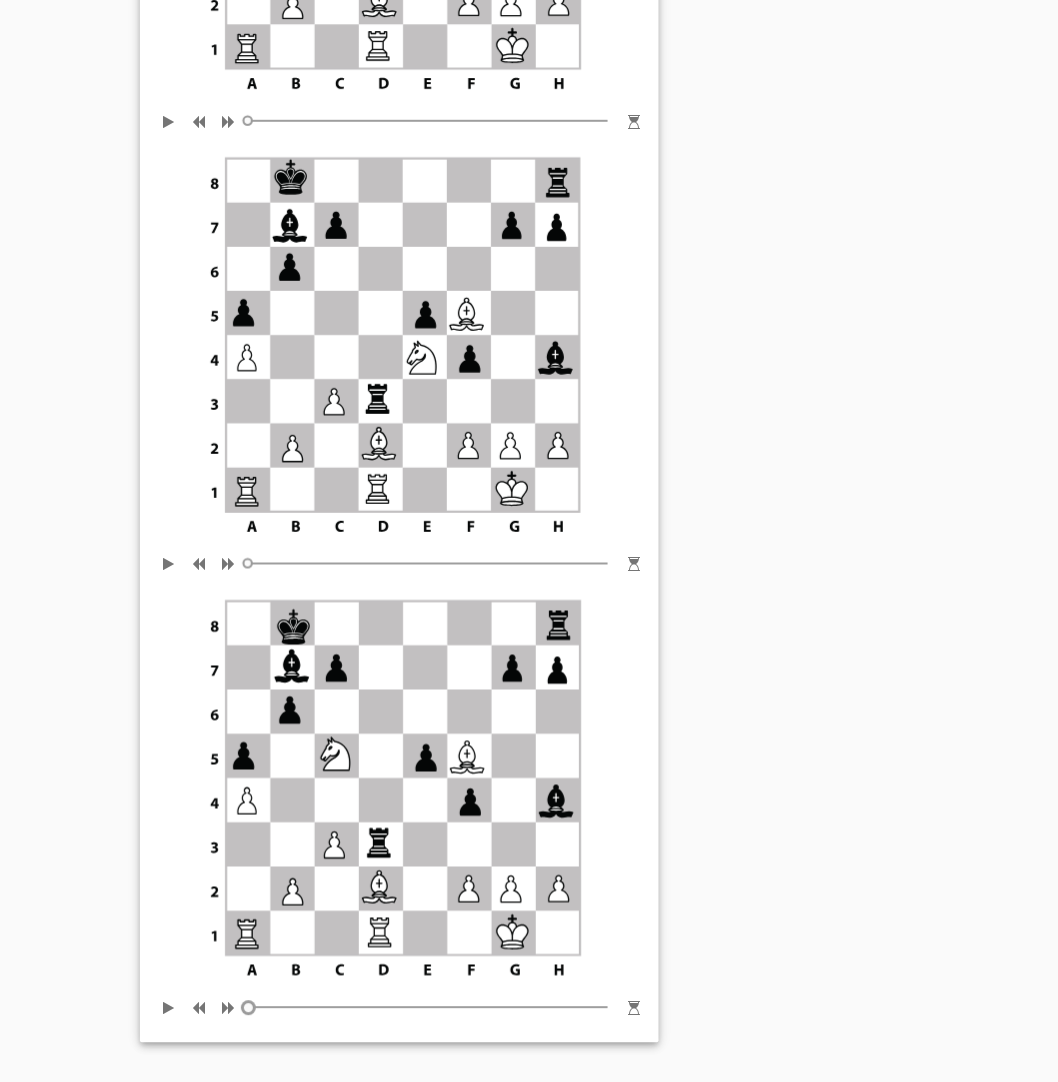 drag, startPoint x: 292, startPoint y: 976, endPoint x: 246, endPoint y: 970, distance: 46.389652 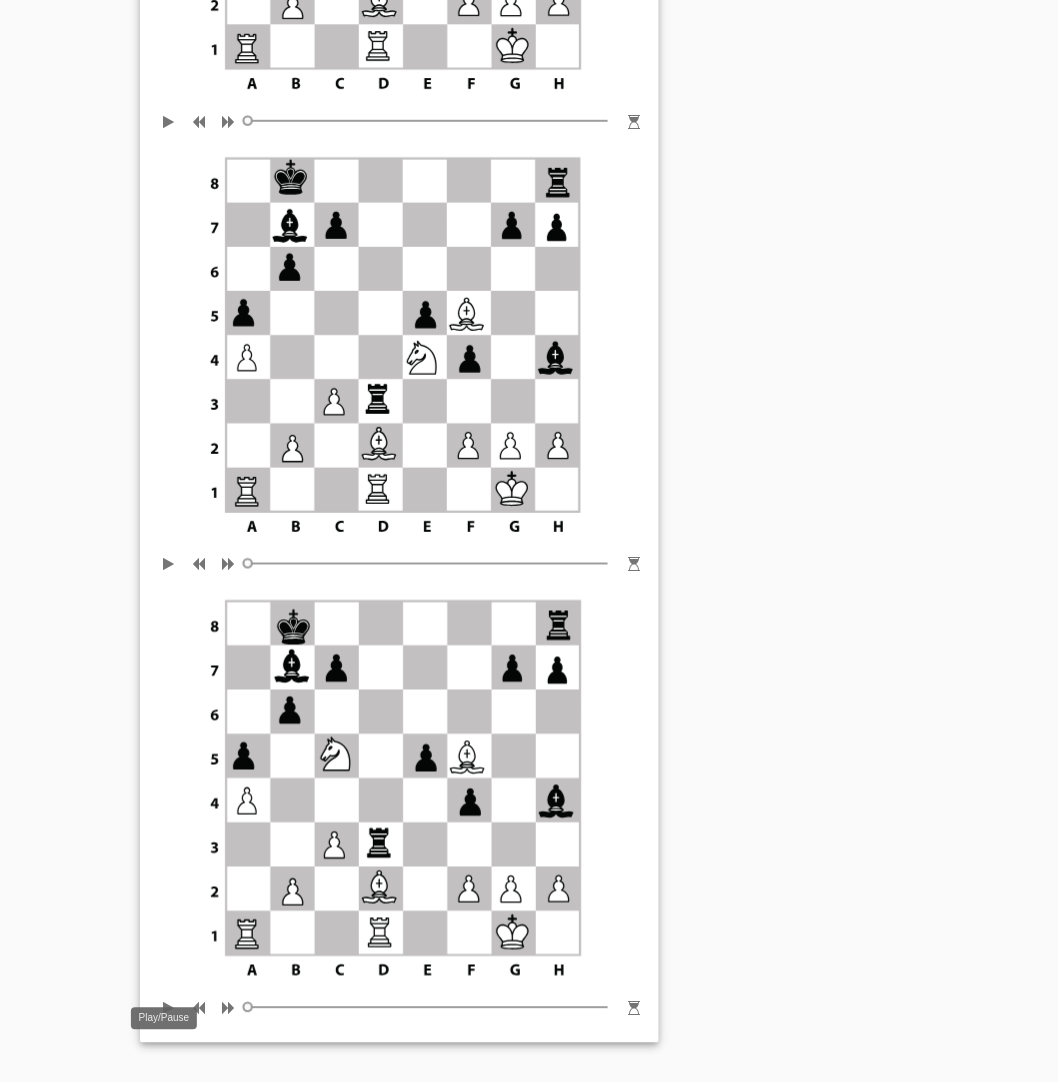 click at bounding box center (168, 1004) 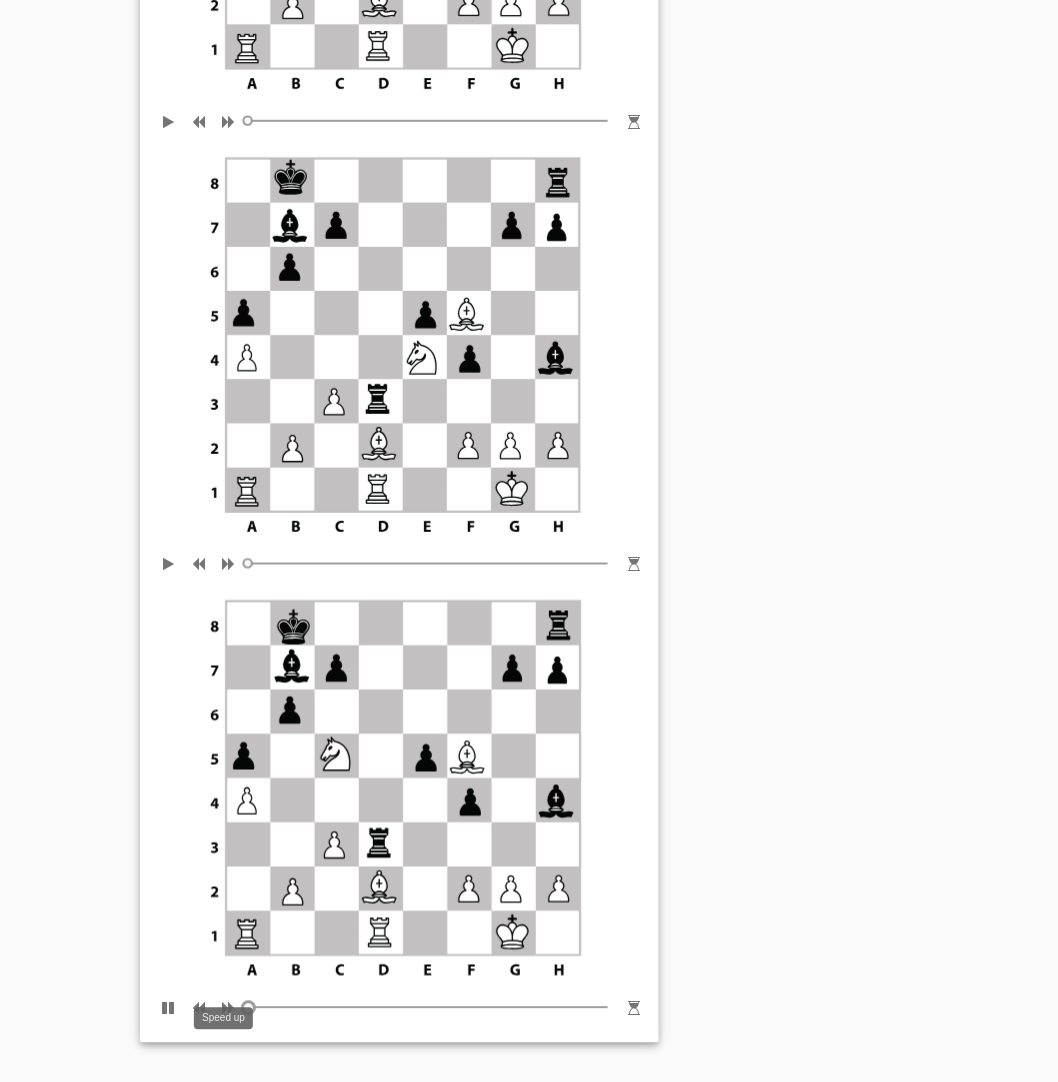 drag, startPoint x: 321, startPoint y: 978, endPoint x: 230, endPoint y: 988, distance: 91.5478 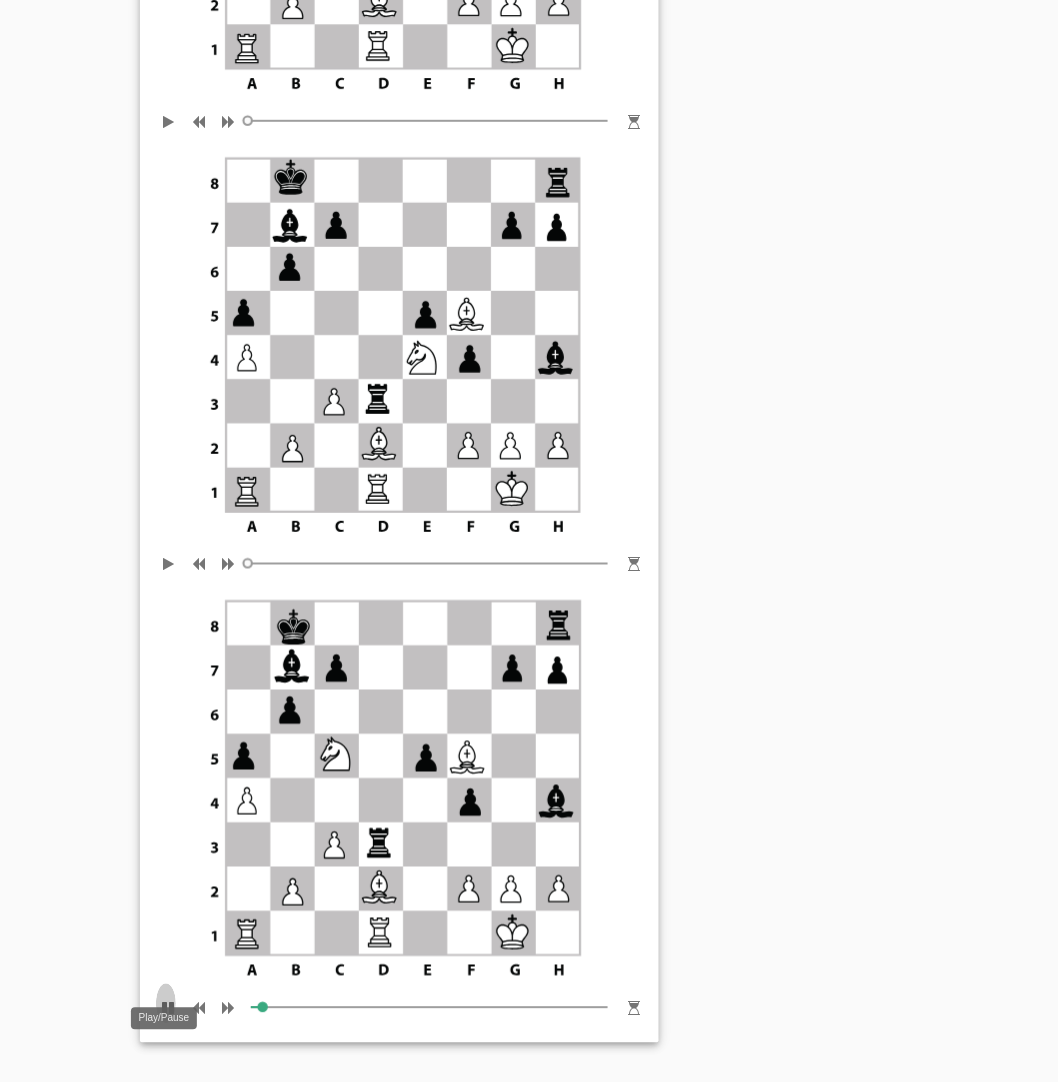 click at bounding box center (168, 1004) 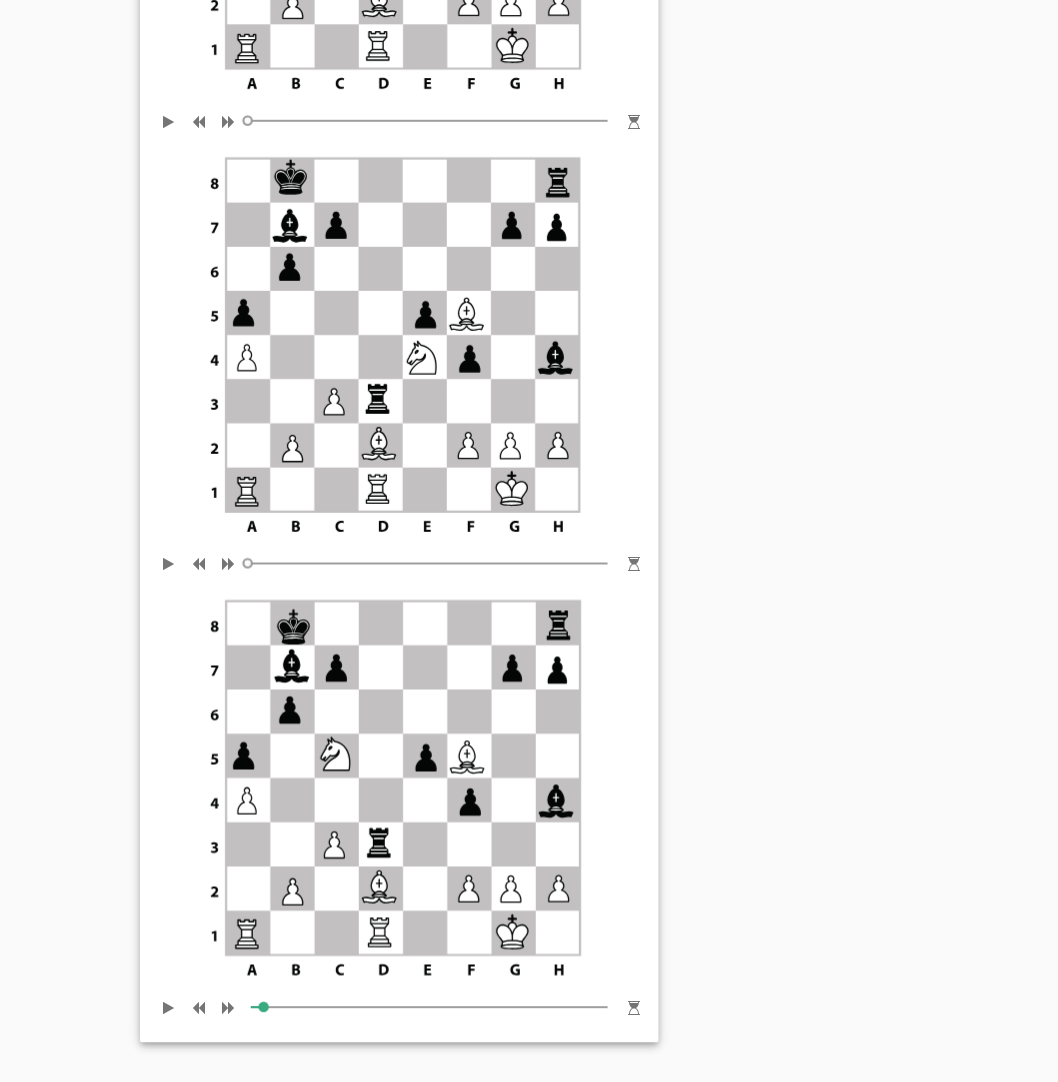 click on "0
Best Move for White?
Nd6
Ng5
Nc5
Be1
f3" at bounding box center [529, -164] 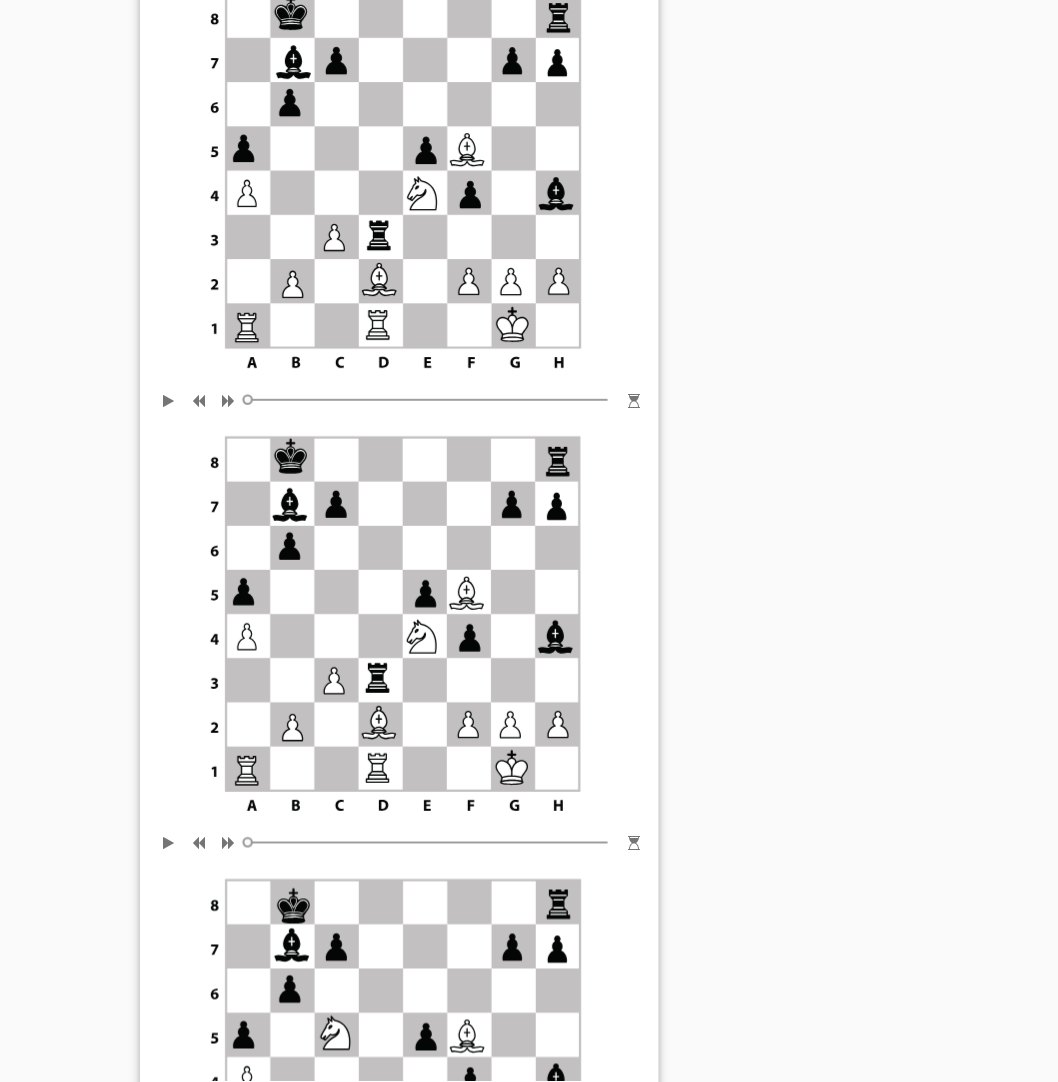 scroll, scrollTop: 1567, scrollLeft: 0, axis: vertical 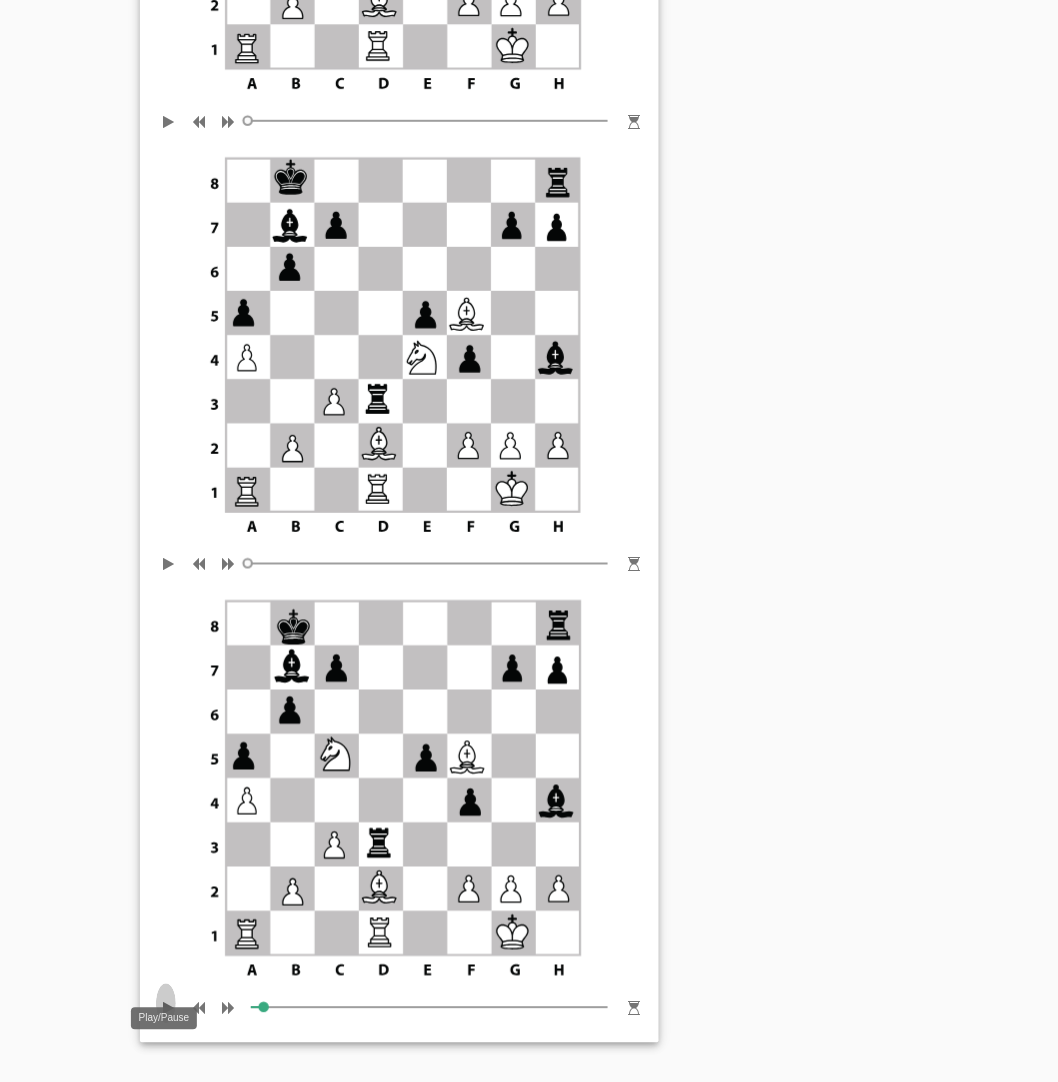 click at bounding box center (168, 1004) 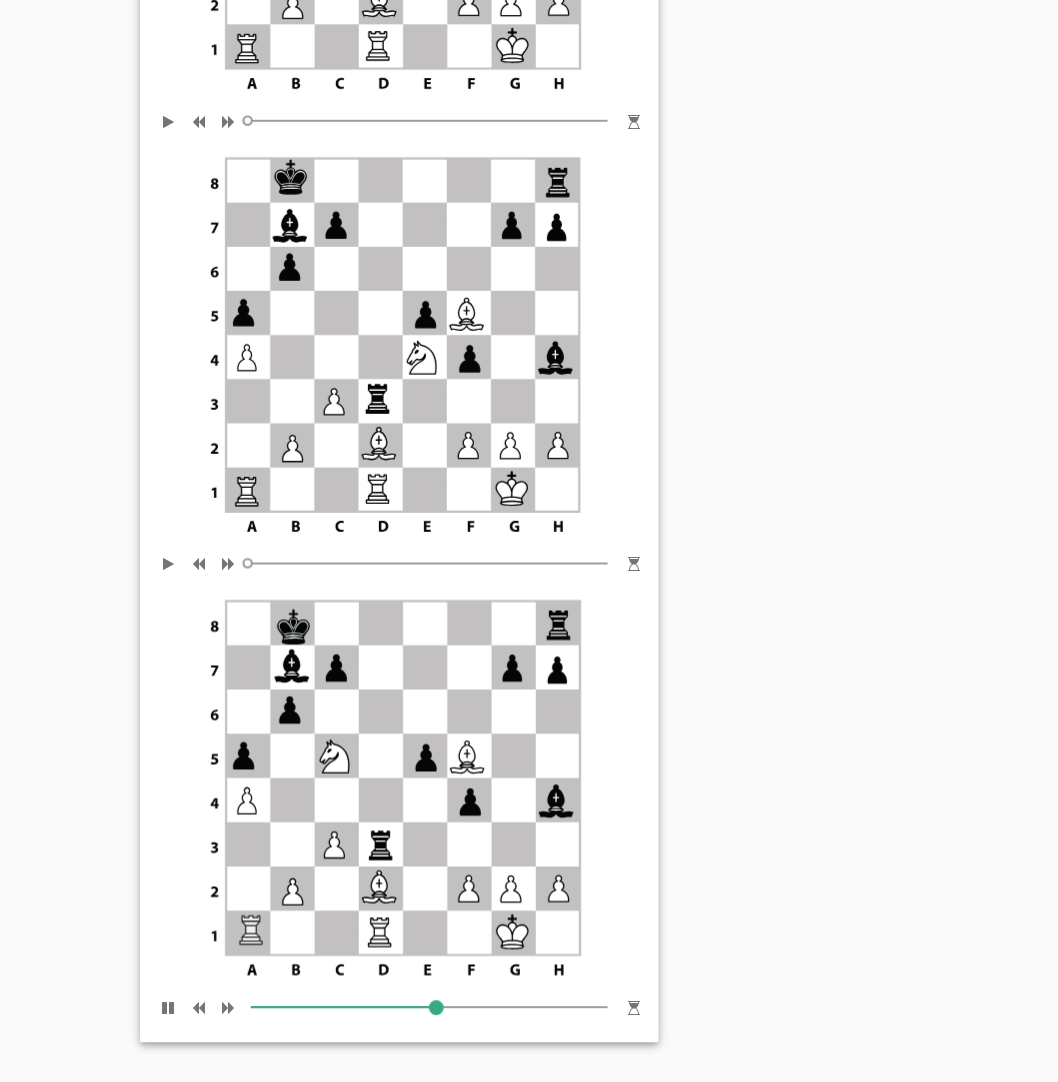 drag, startPoint x: 326, startPoint y: 977, endPoint x: 431, endPoint y: 972, distance: 105.11898 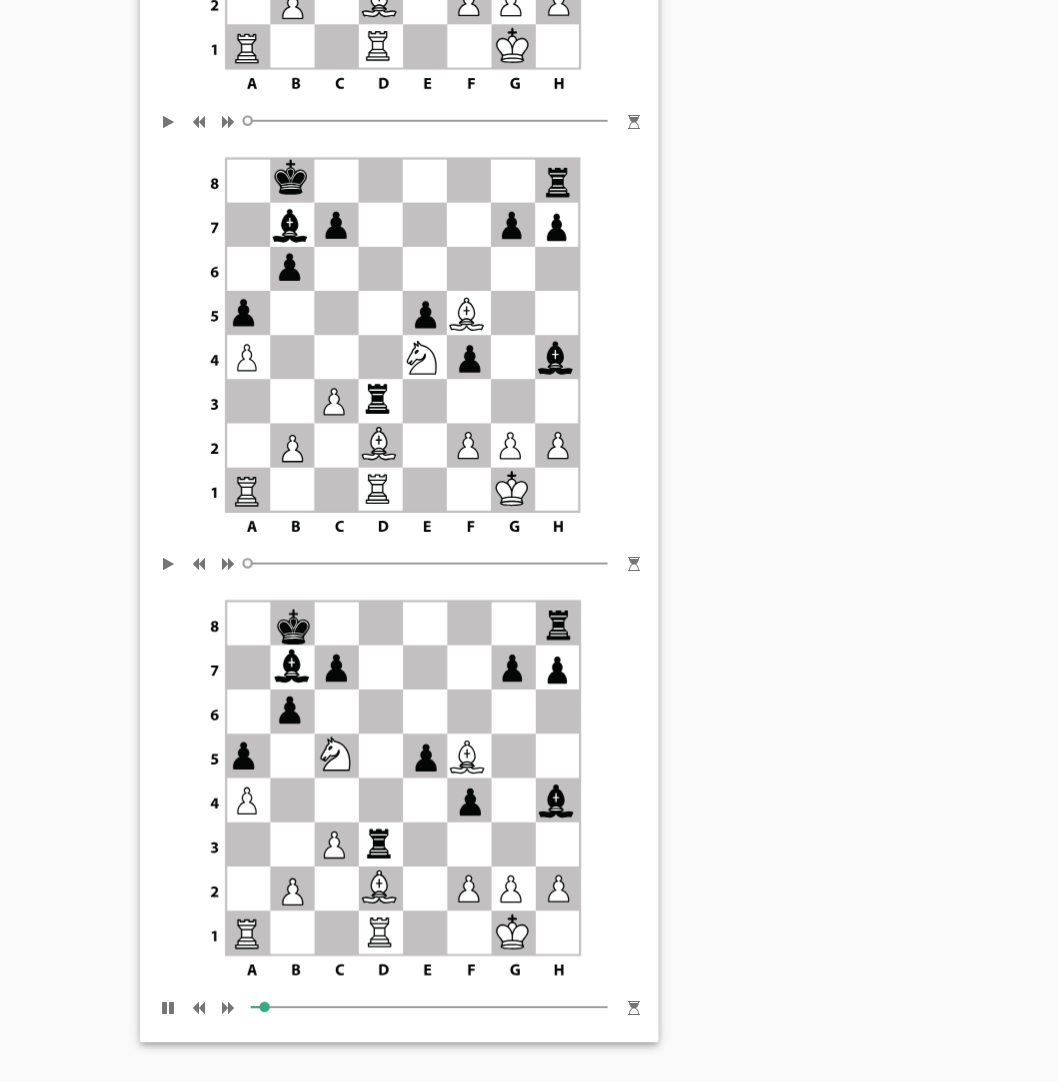 click at bounding box center [262, 1005] 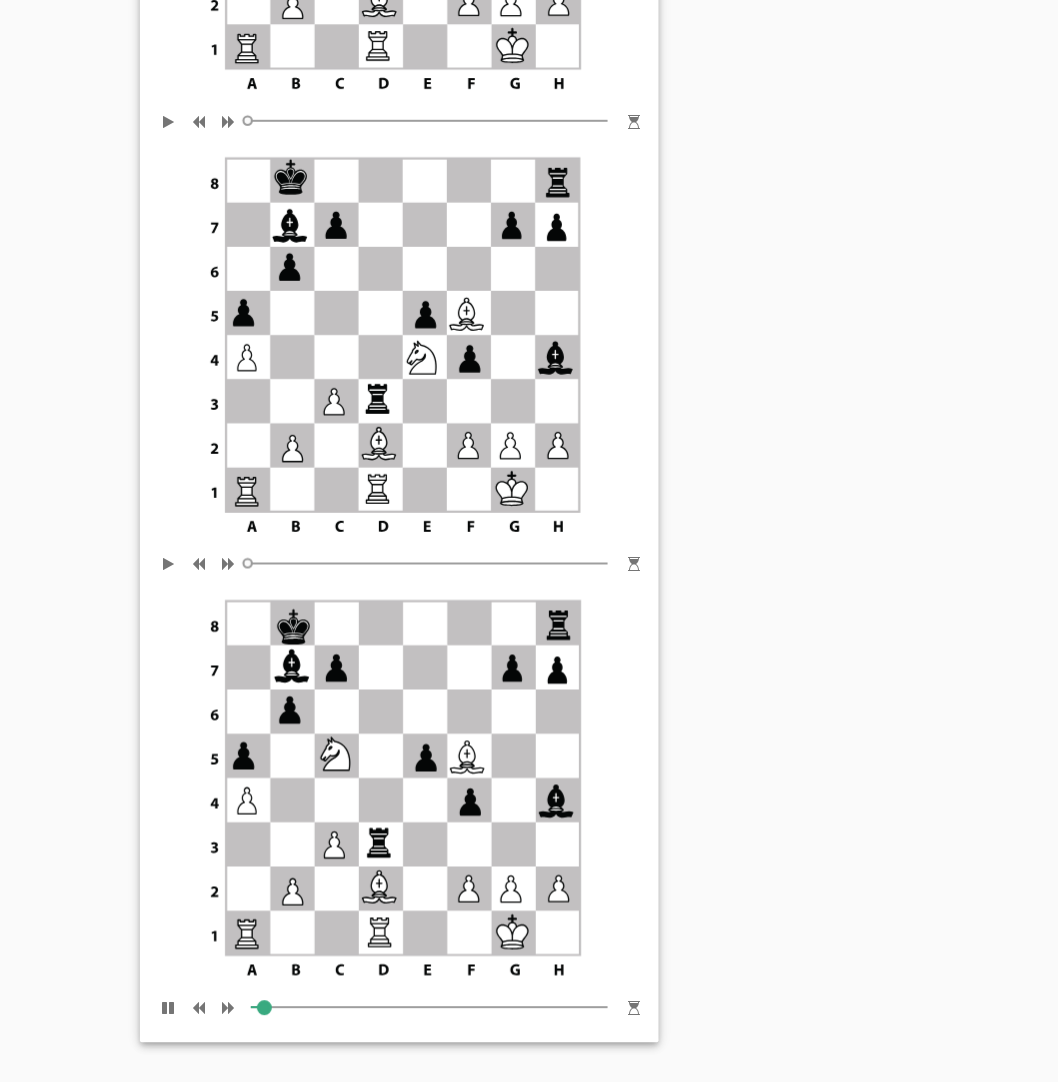click at bounding box center (262, 1006) 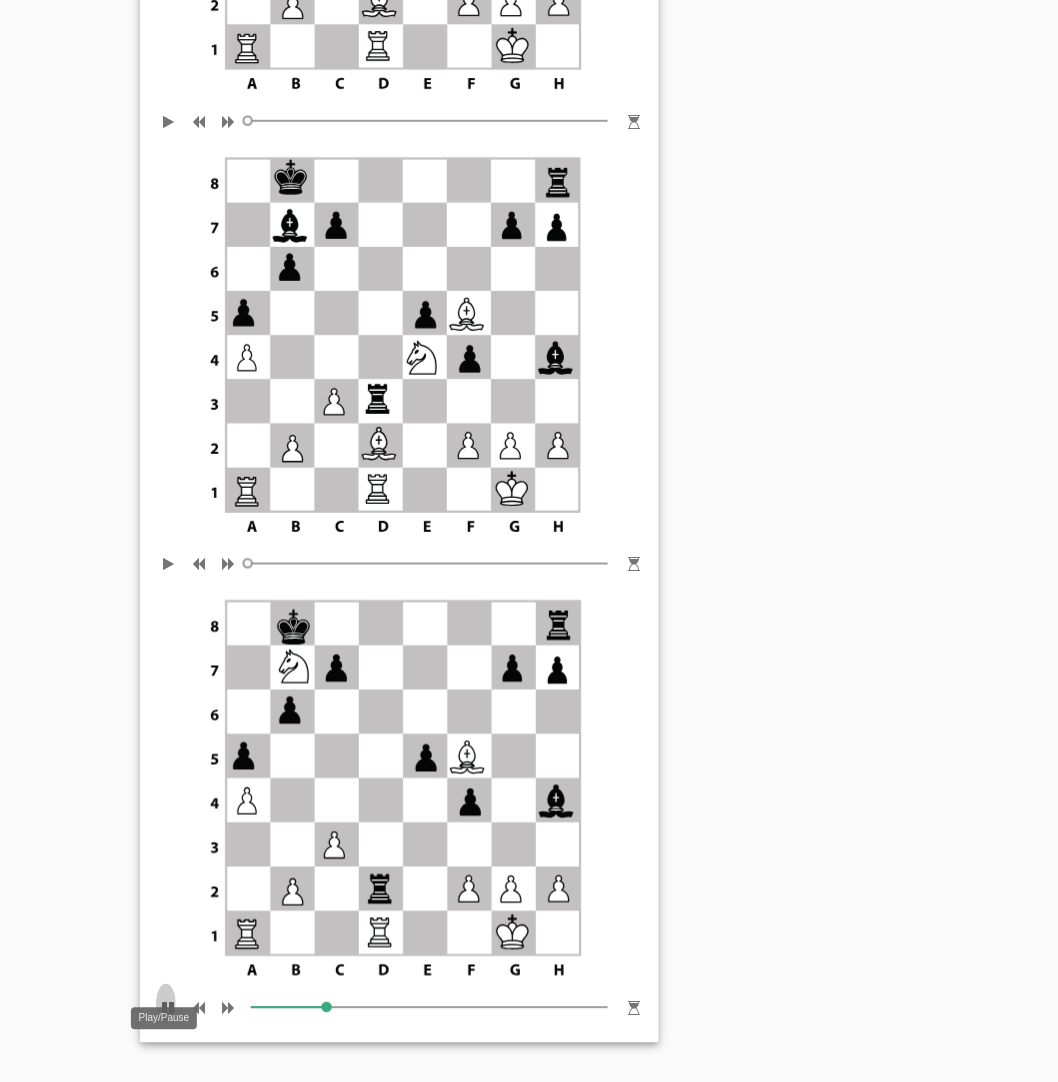 click at bounding box center (168, 1004) 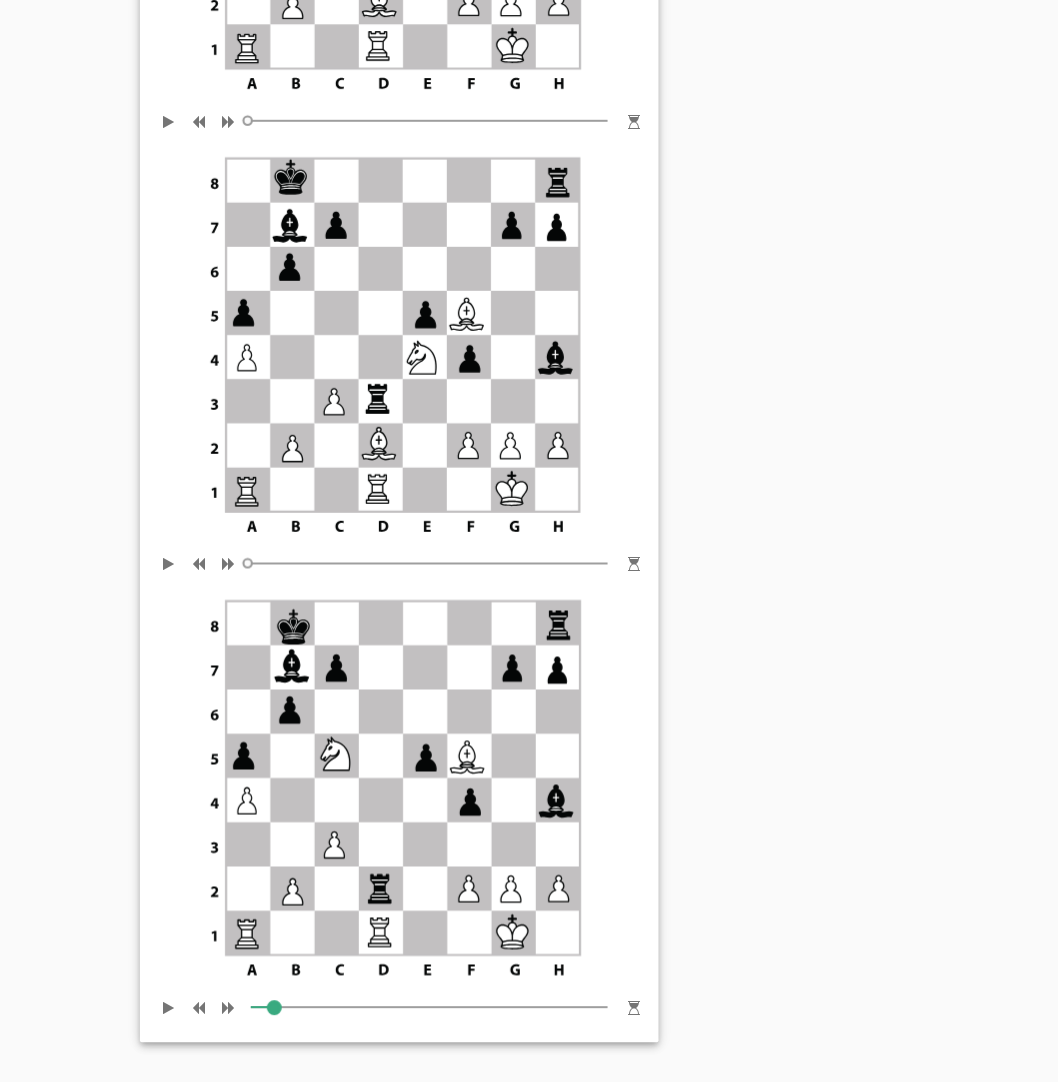 drag, startPoint x: 312, startPoint y: 976, endPoint x: 272, endPoint y: 976, distance: 40 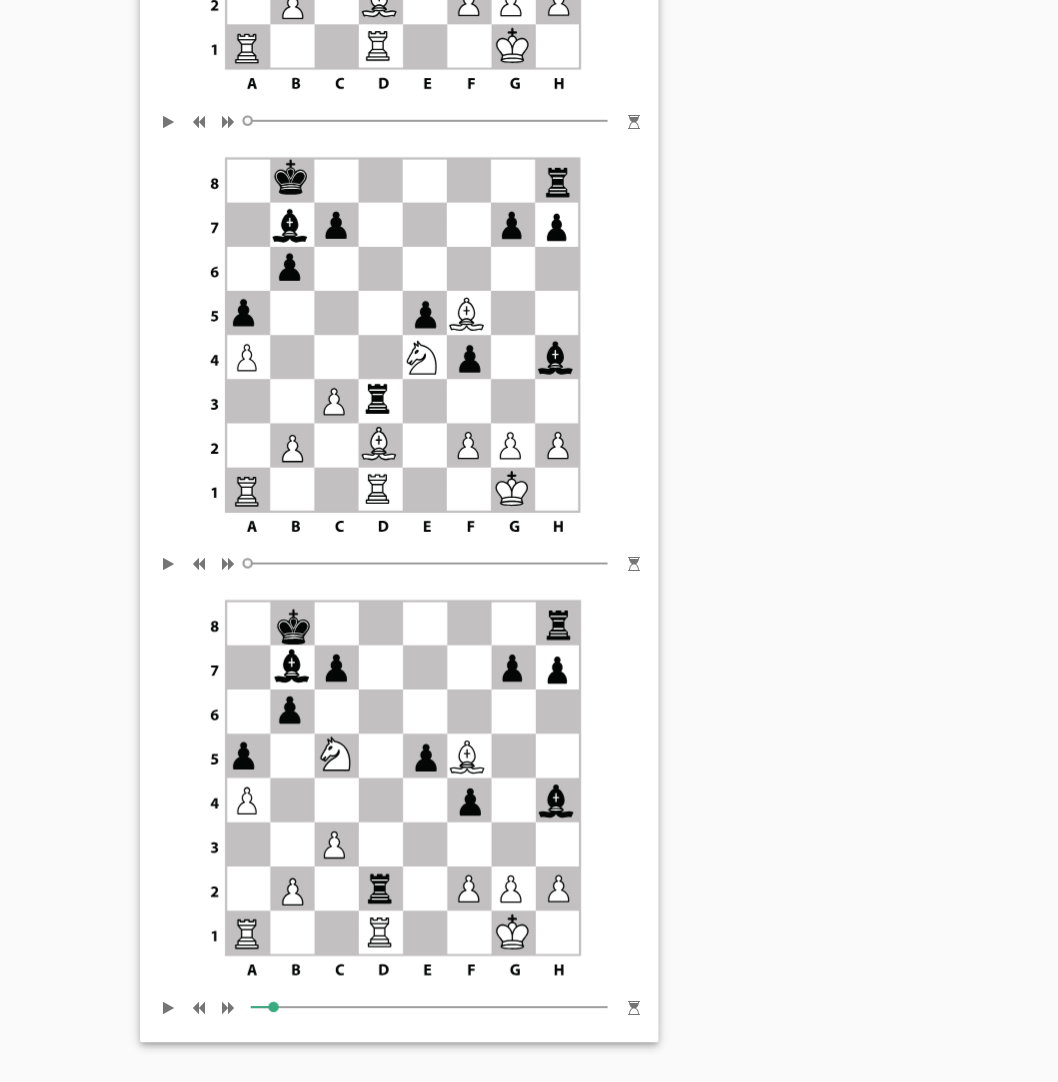click on "Refresh" at bounding box center (796, 130) 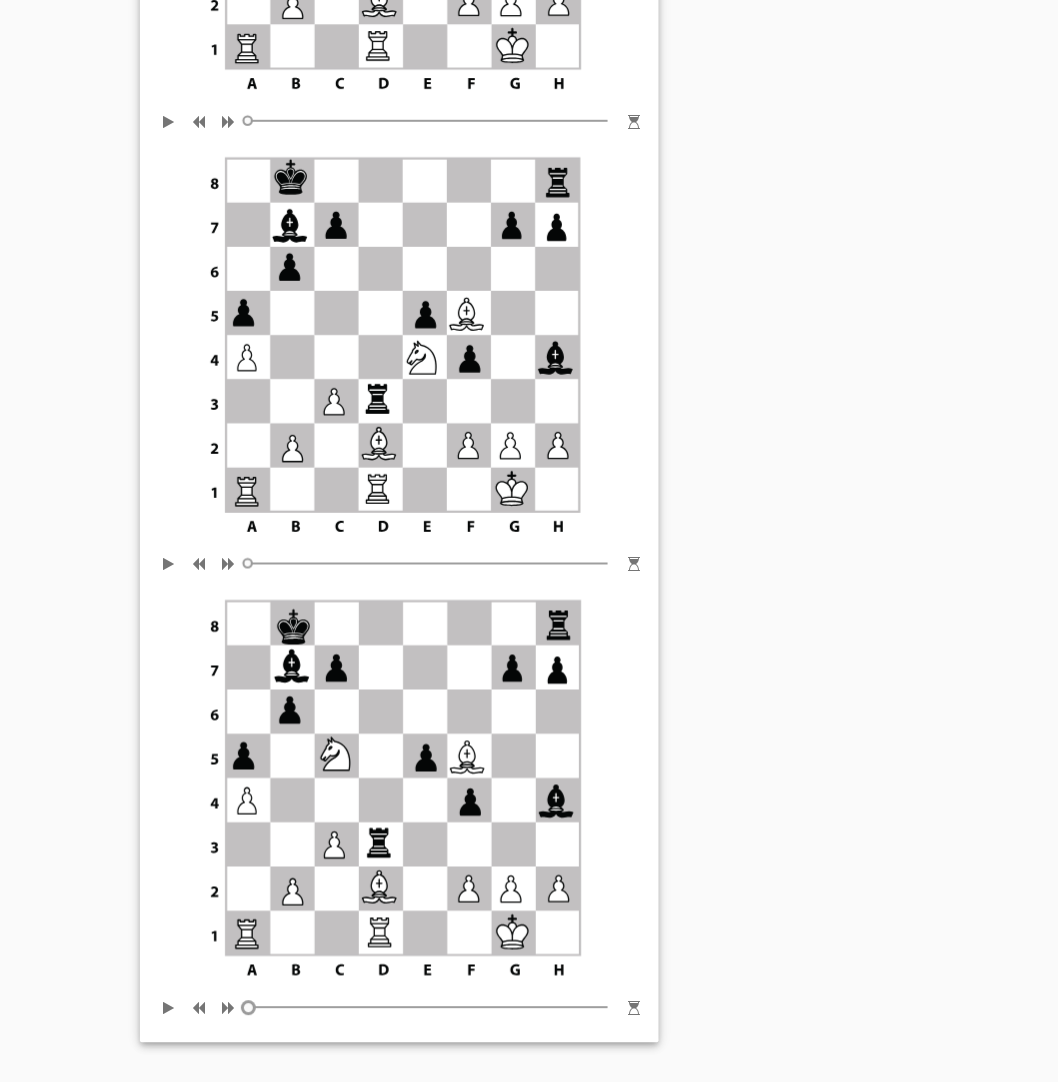 drag, startPoint x: 267, startPoint y: 971, endPoint x: 233, endPoint y: 975, distance: 34.234486 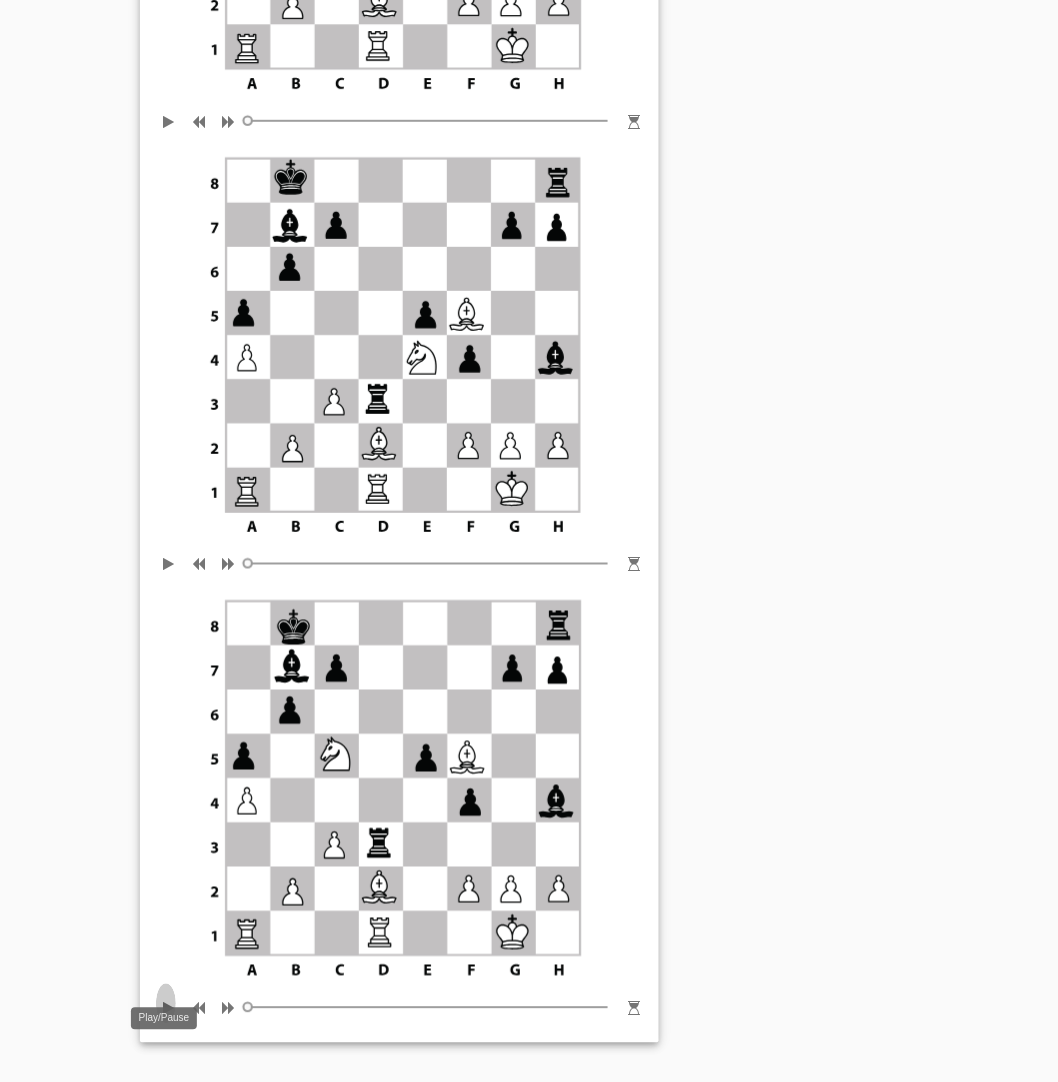 click at bounding box center [168, 1004] 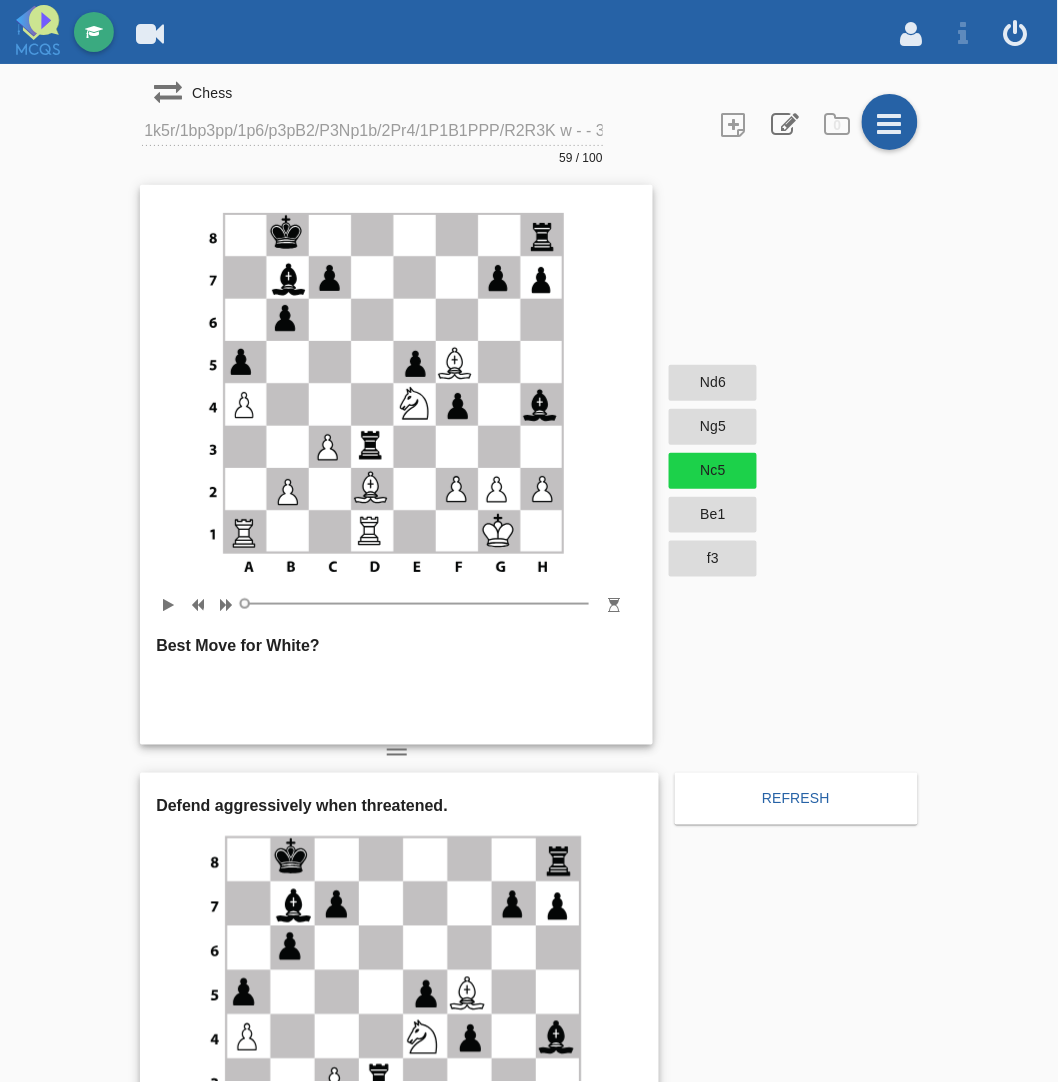 scroll, scrollTop: 15, scrollLeft: 0, axis: vertical 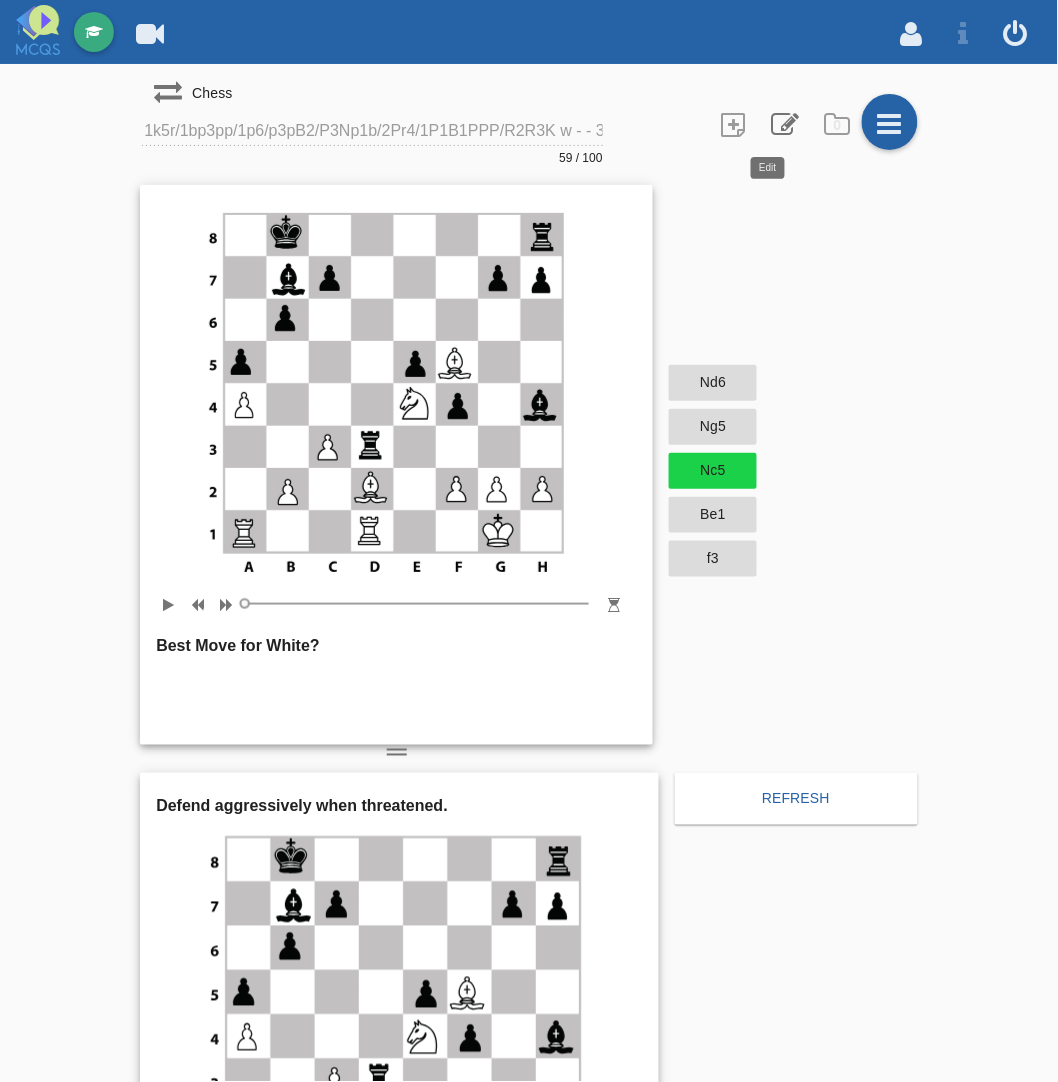 click at bounding box center (784, 123) 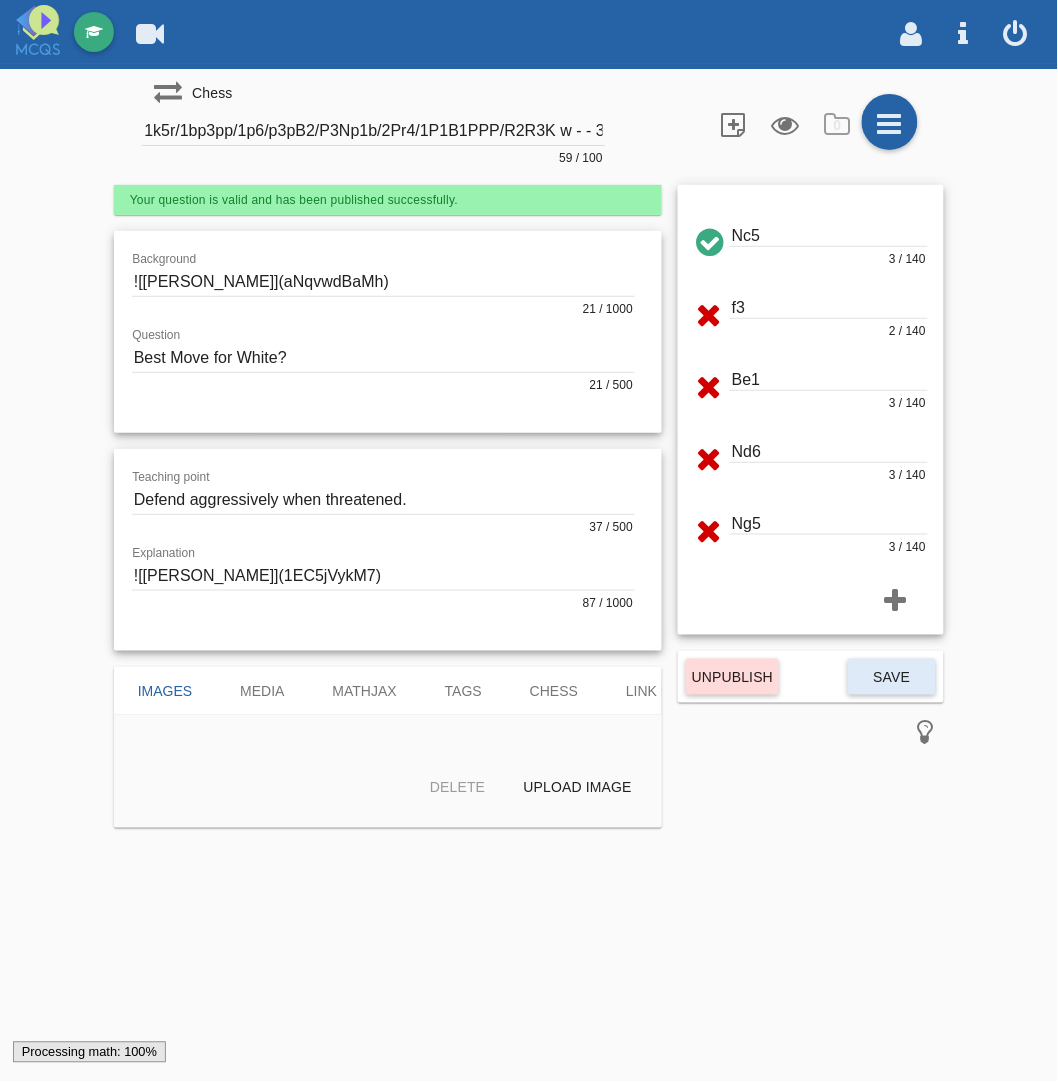 scroll, scrollTop: 0, scrollLeft: 0, axis: both 